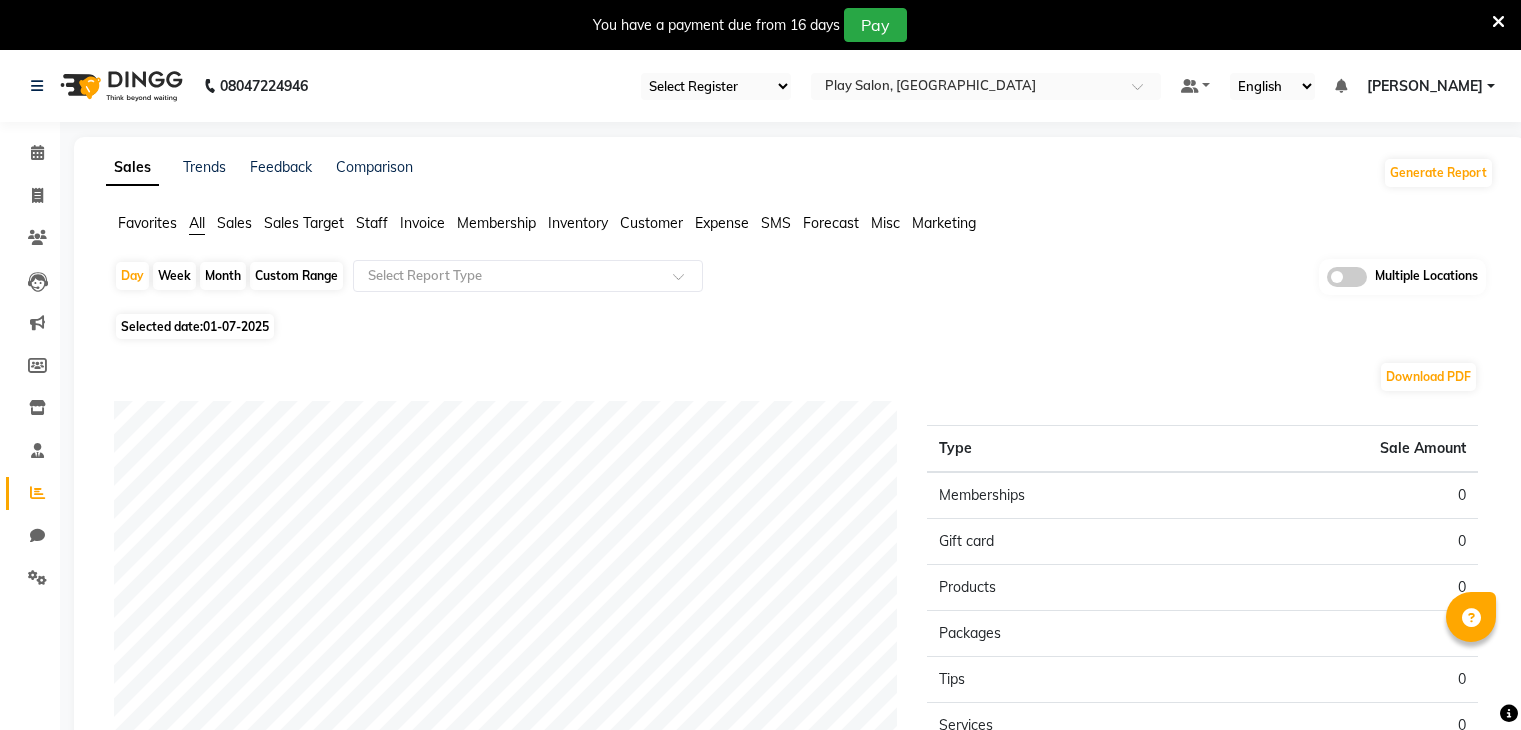 scroll, scrollTop: 16, scrollLeft: 0, axis: vertical 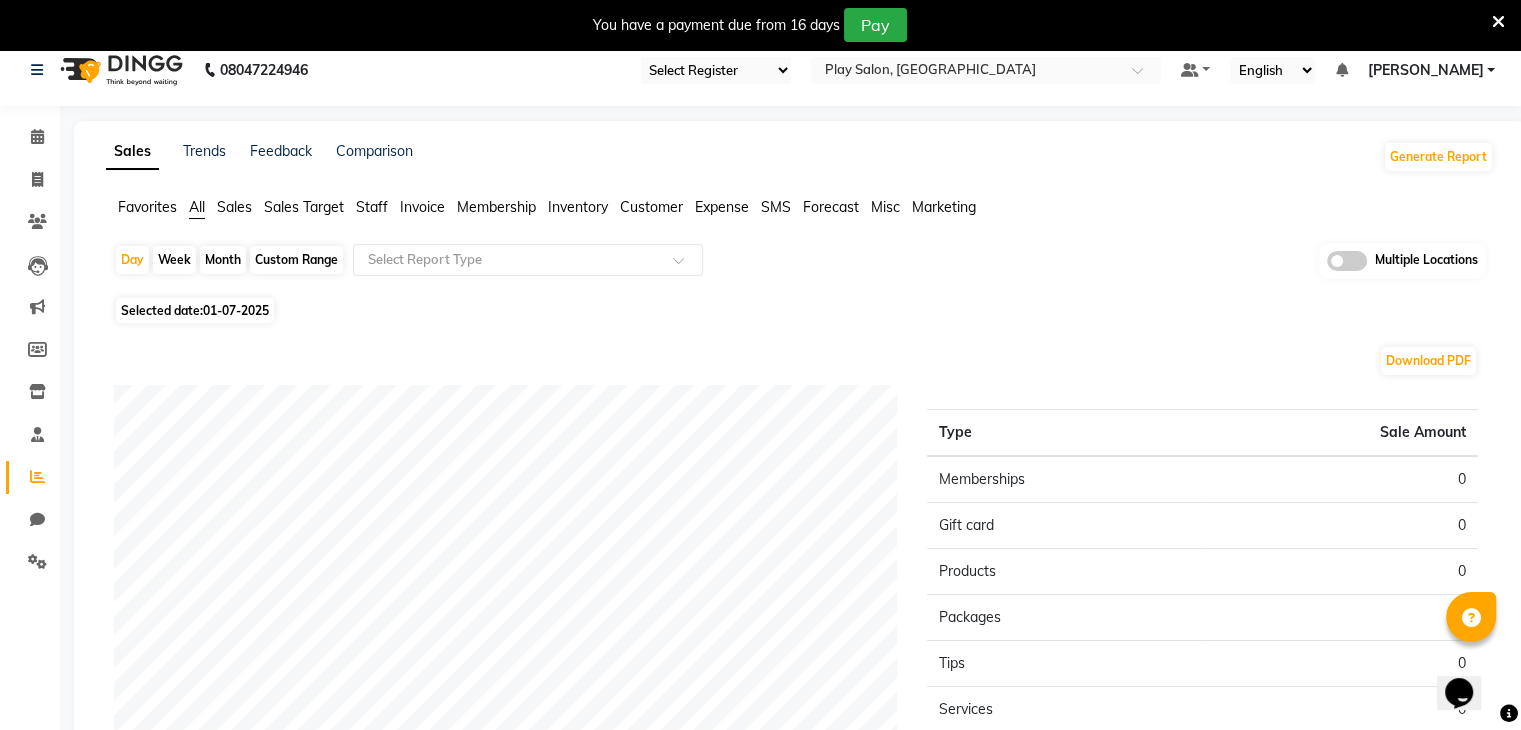 click on "Invoice" 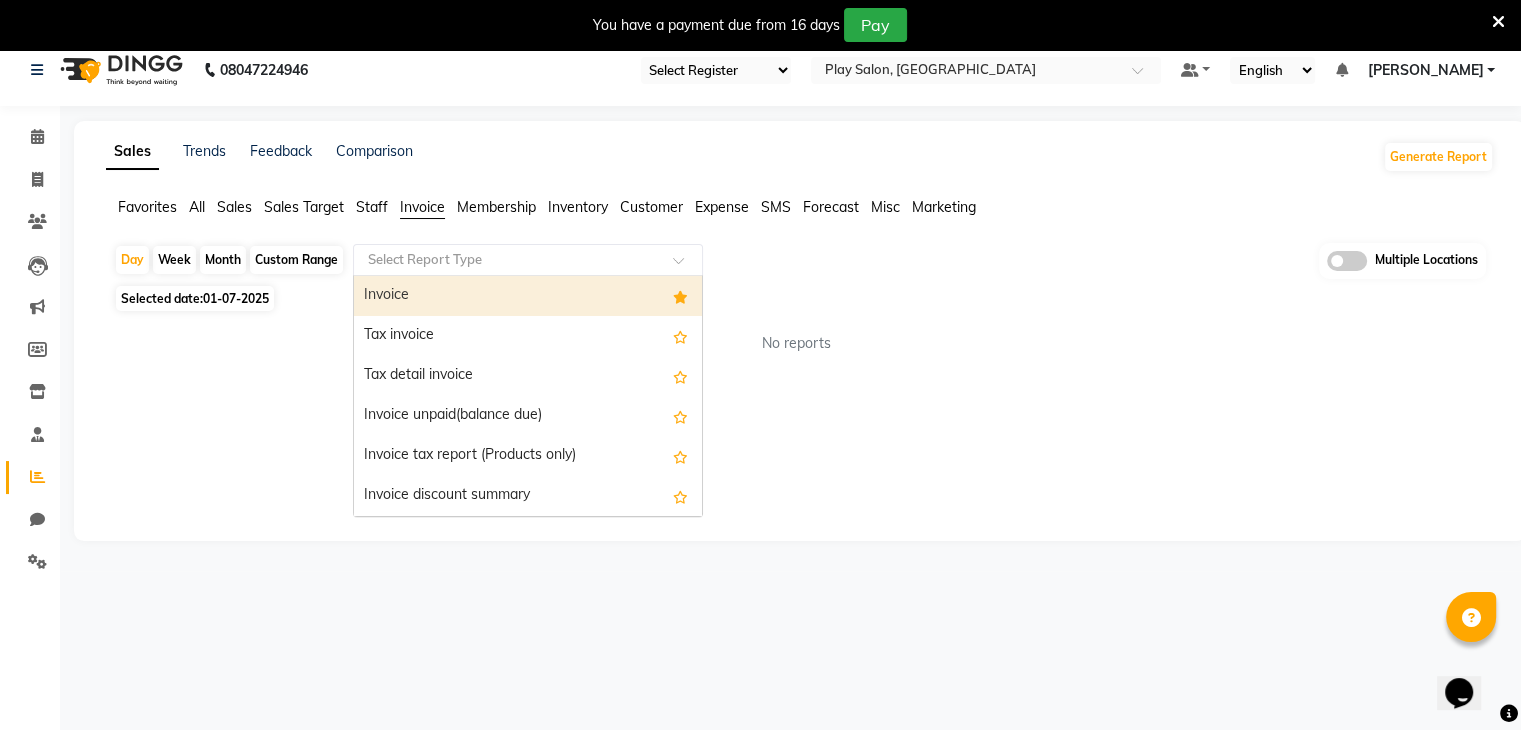 click 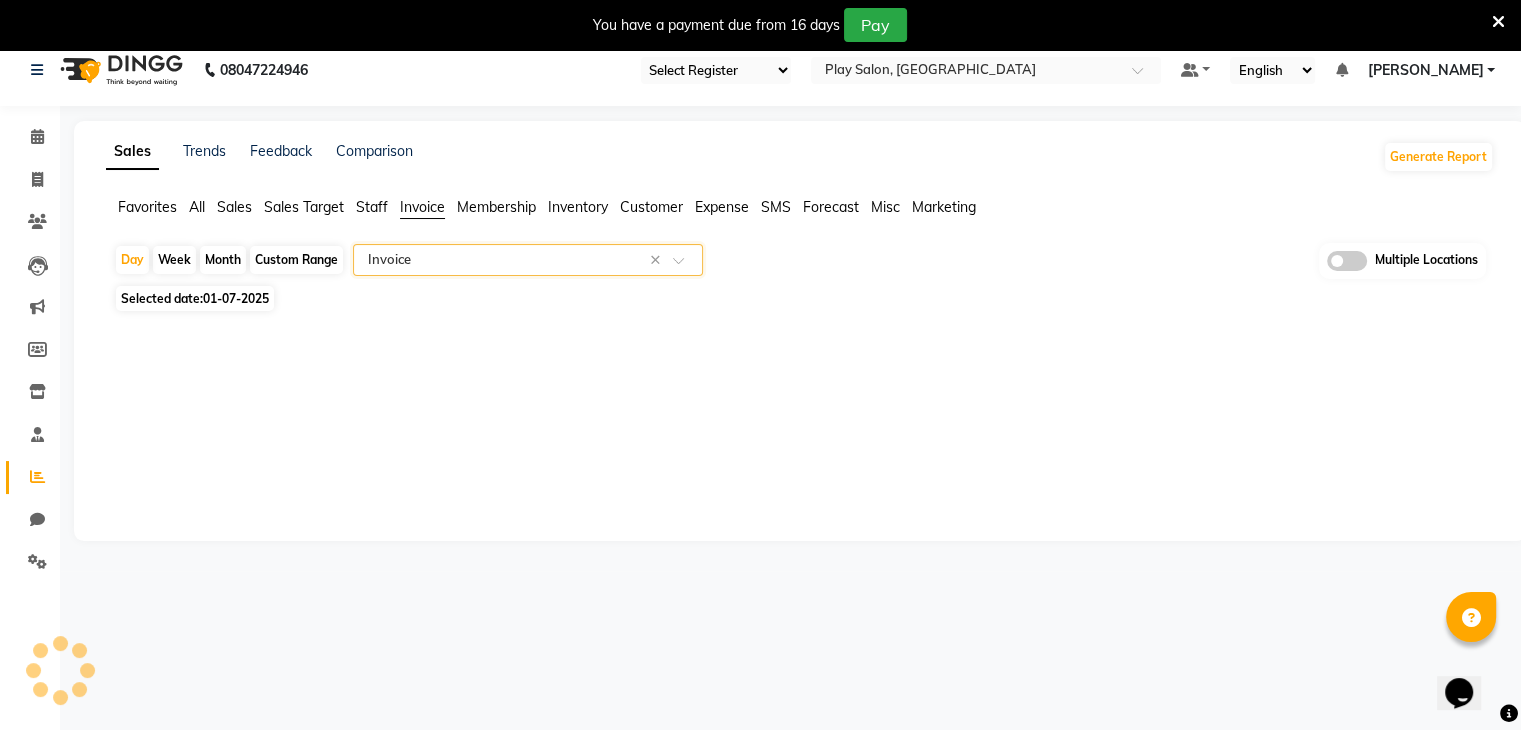 select on "full_report" 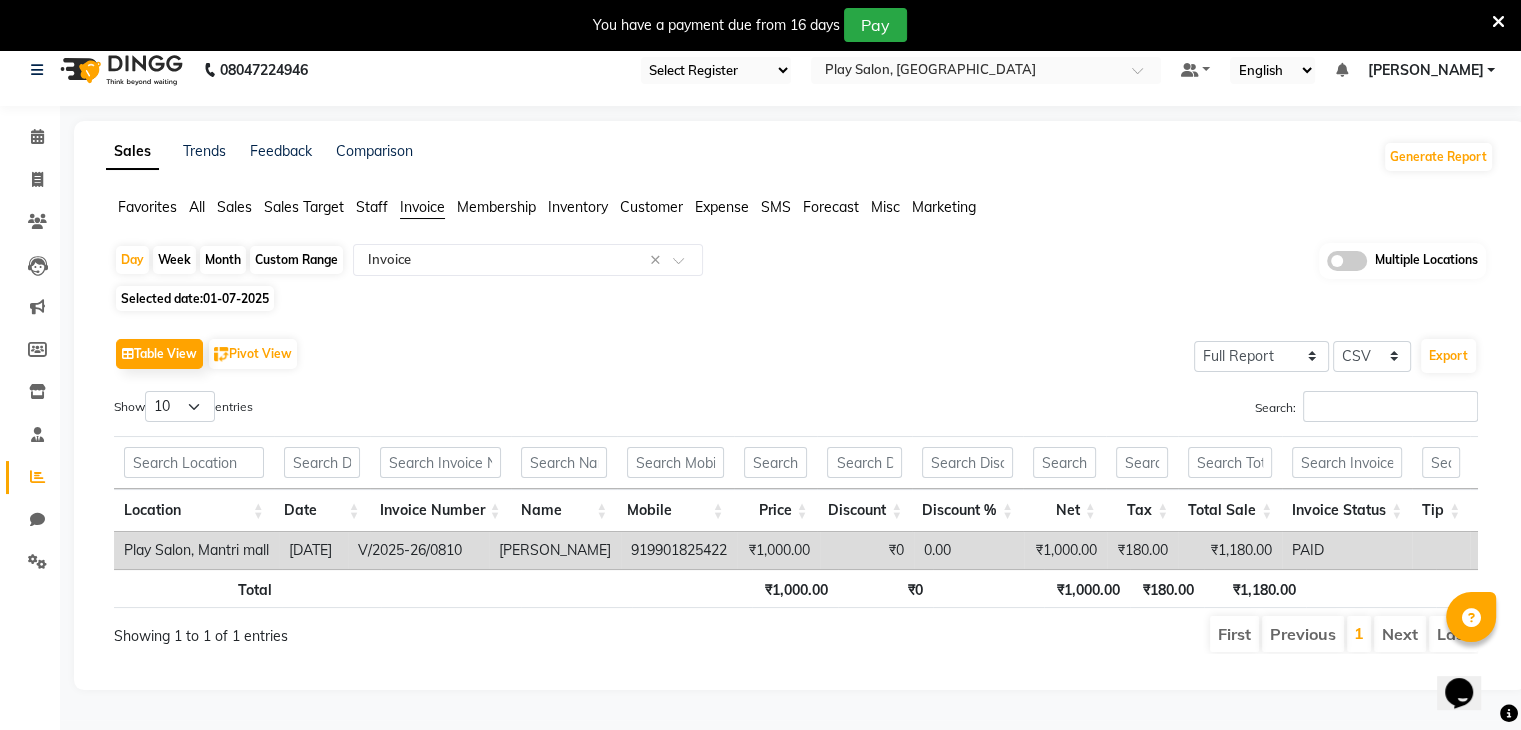 click on "Custom Range" 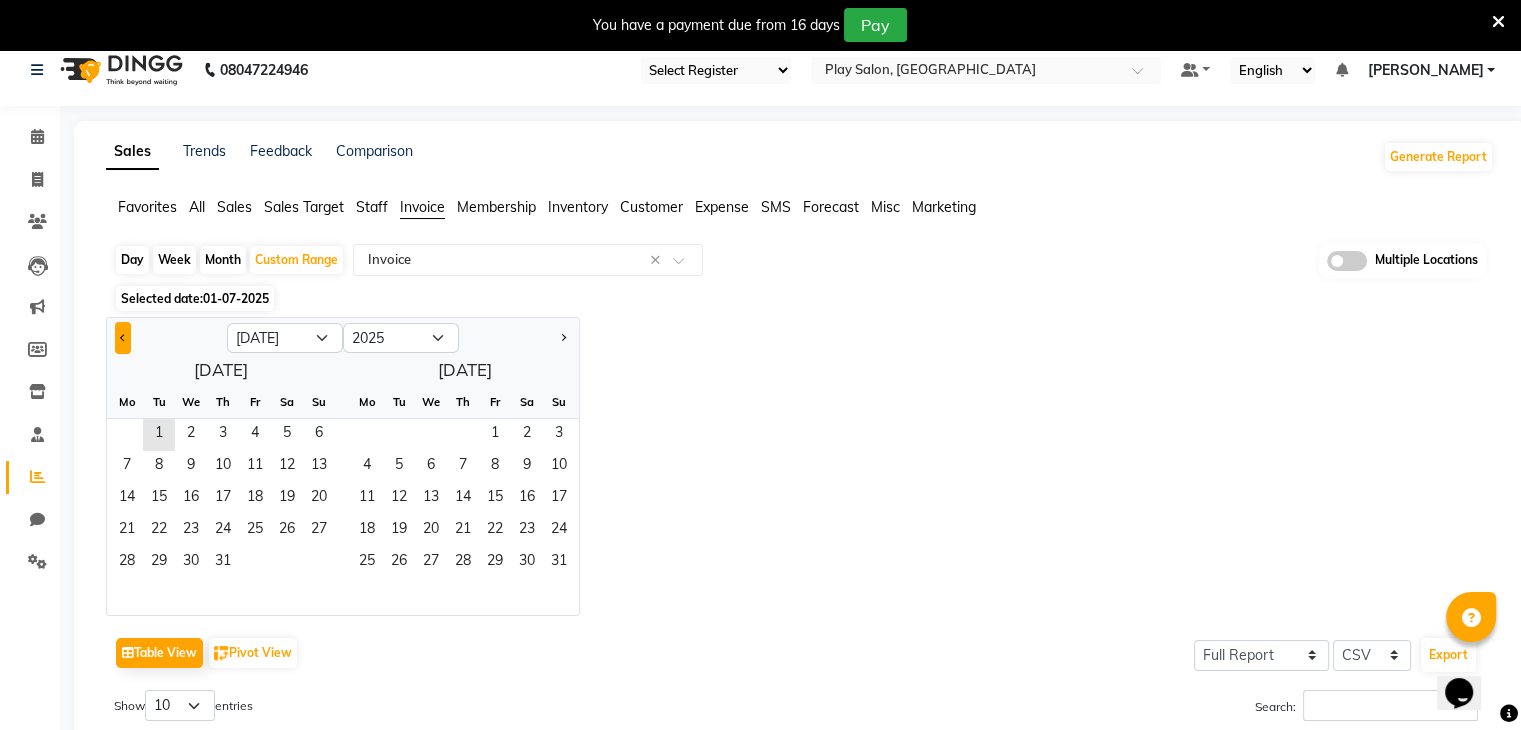 click 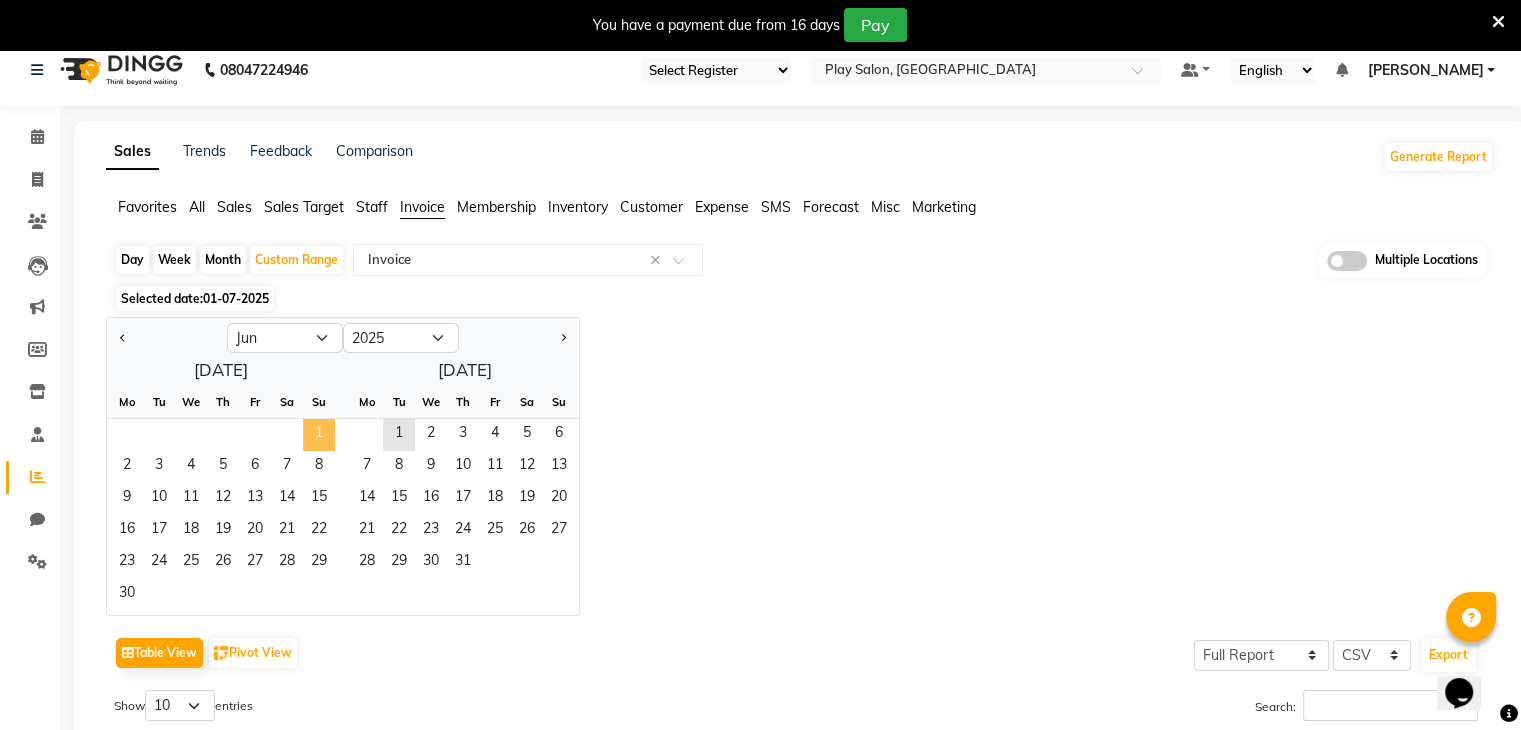 click on "1" 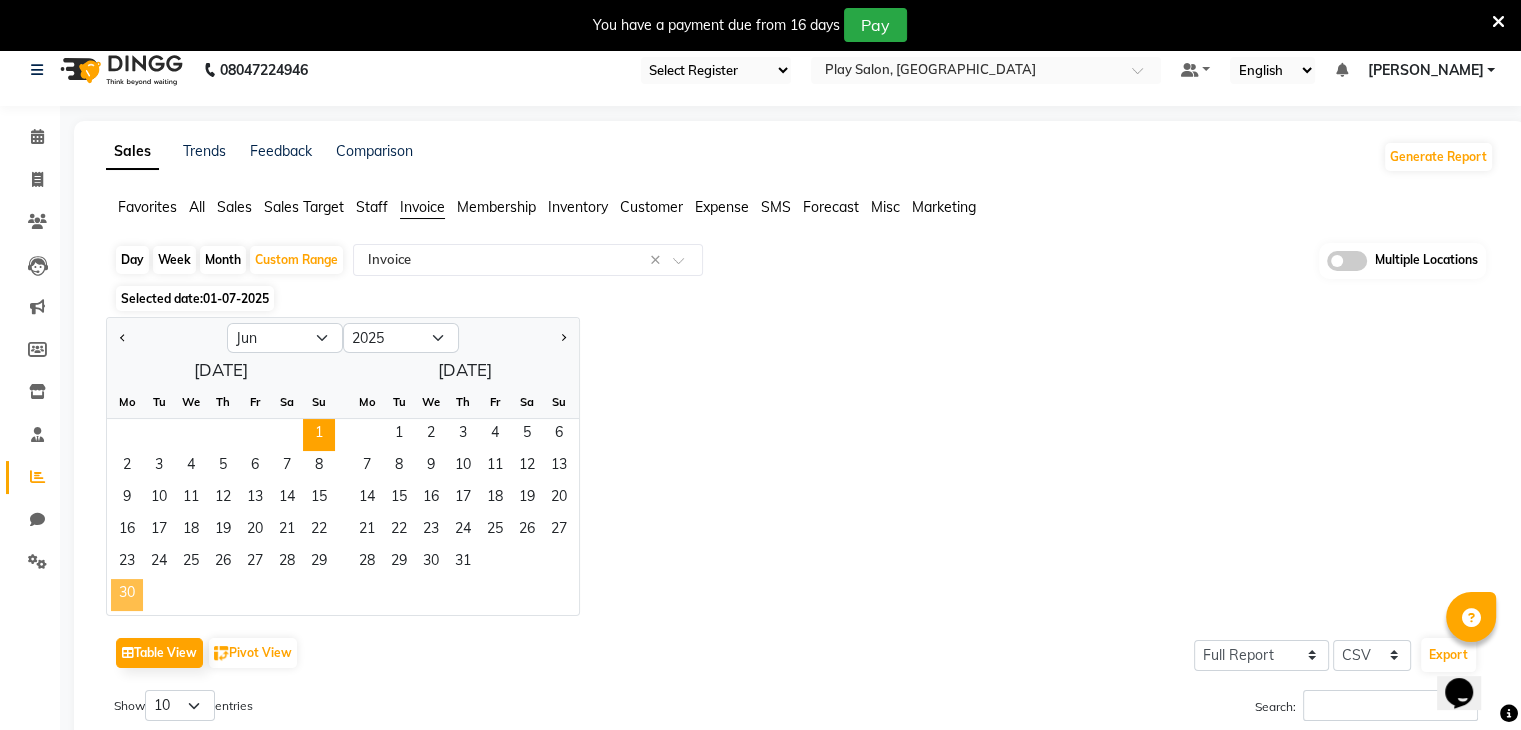 click on "30" 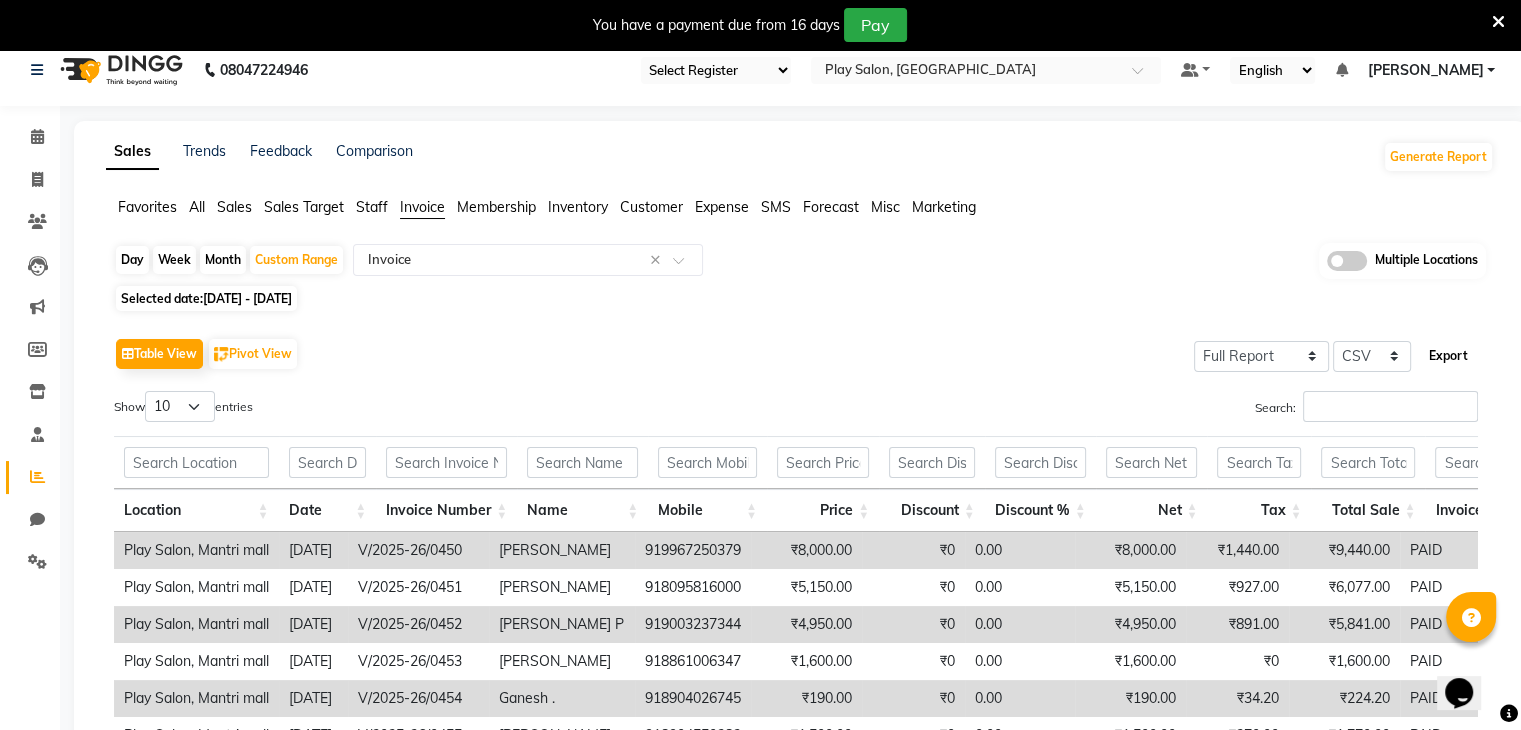 click on "Export" 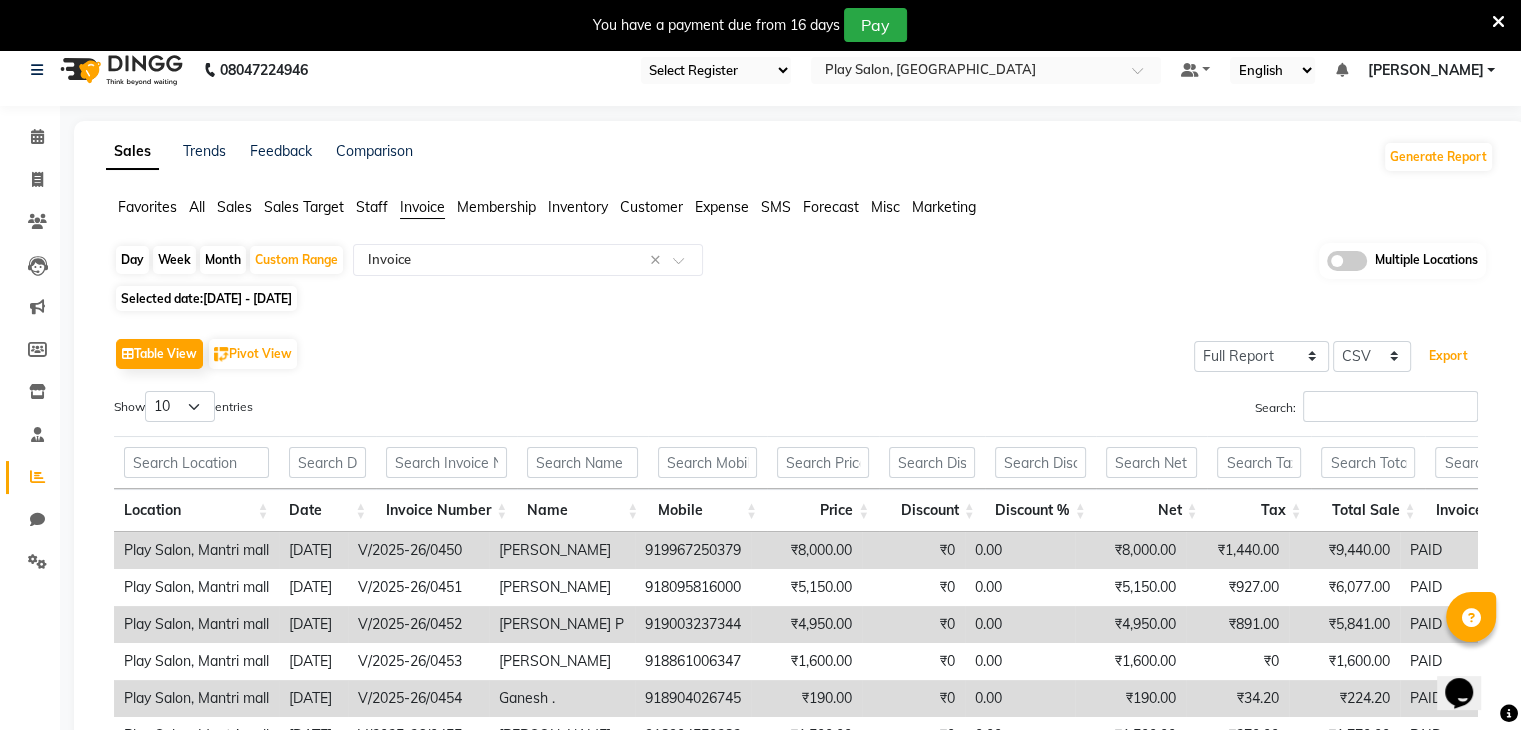 type 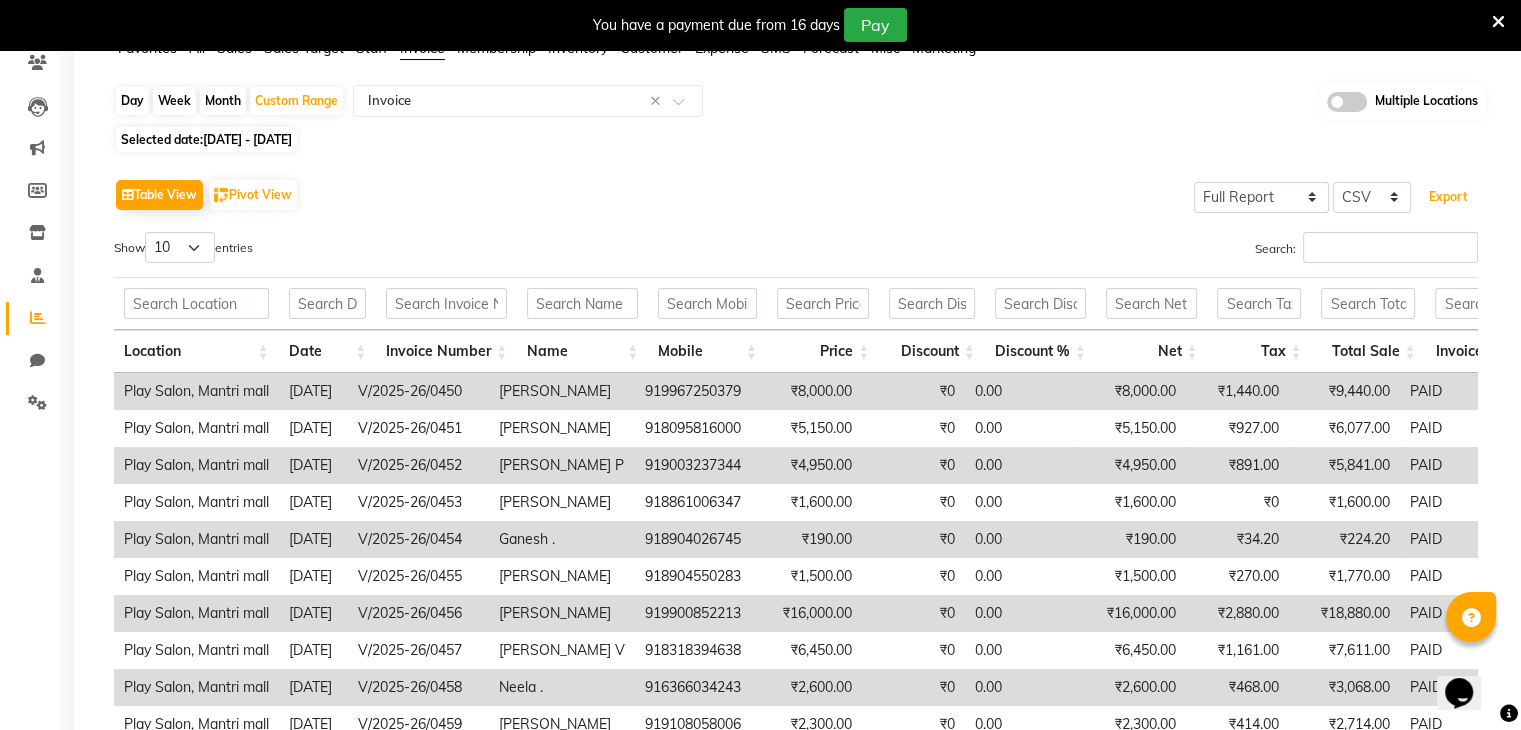 scroll, scrollTop: 176, scrollLeft: 0, axis: vertical 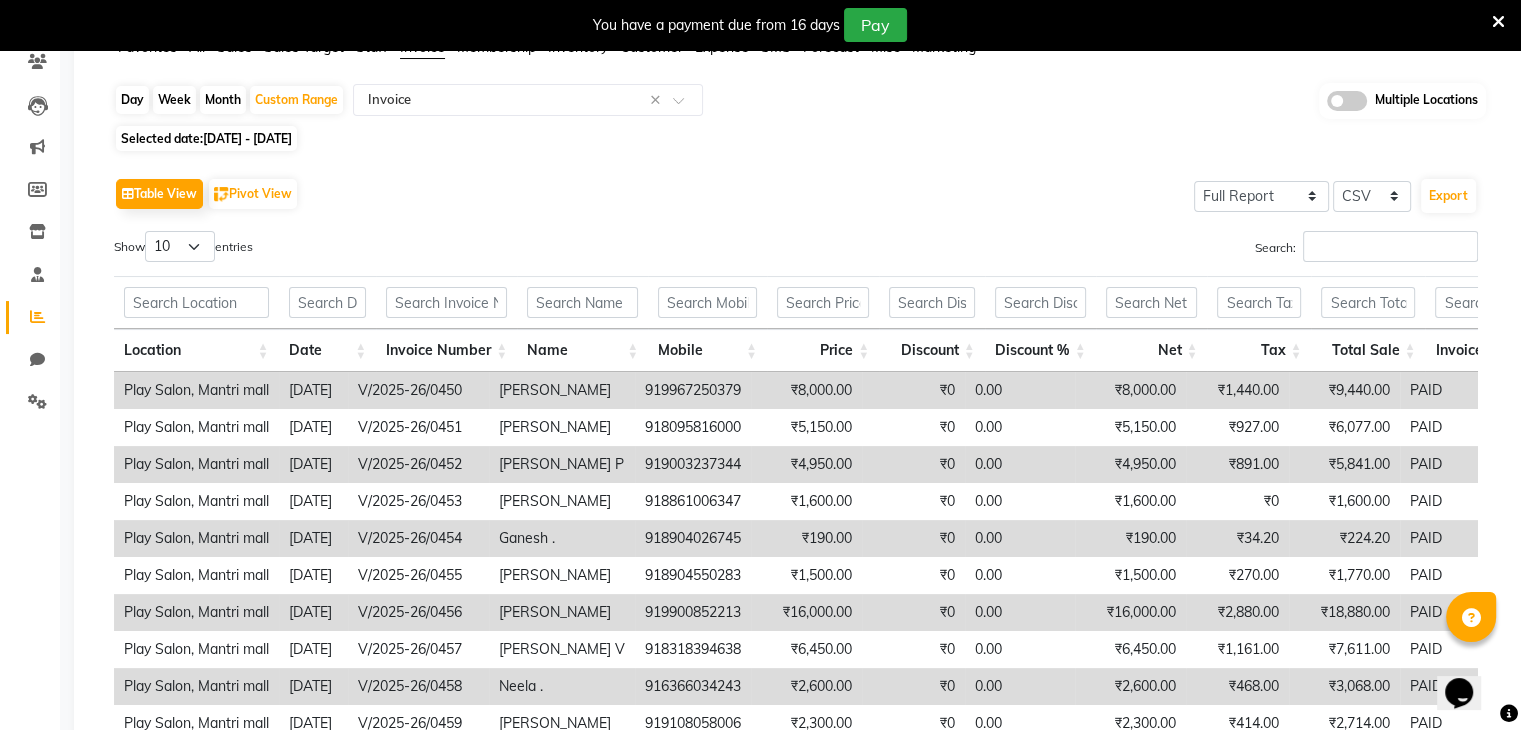 click on "Invoice Number" at bounding box center [446, 350] 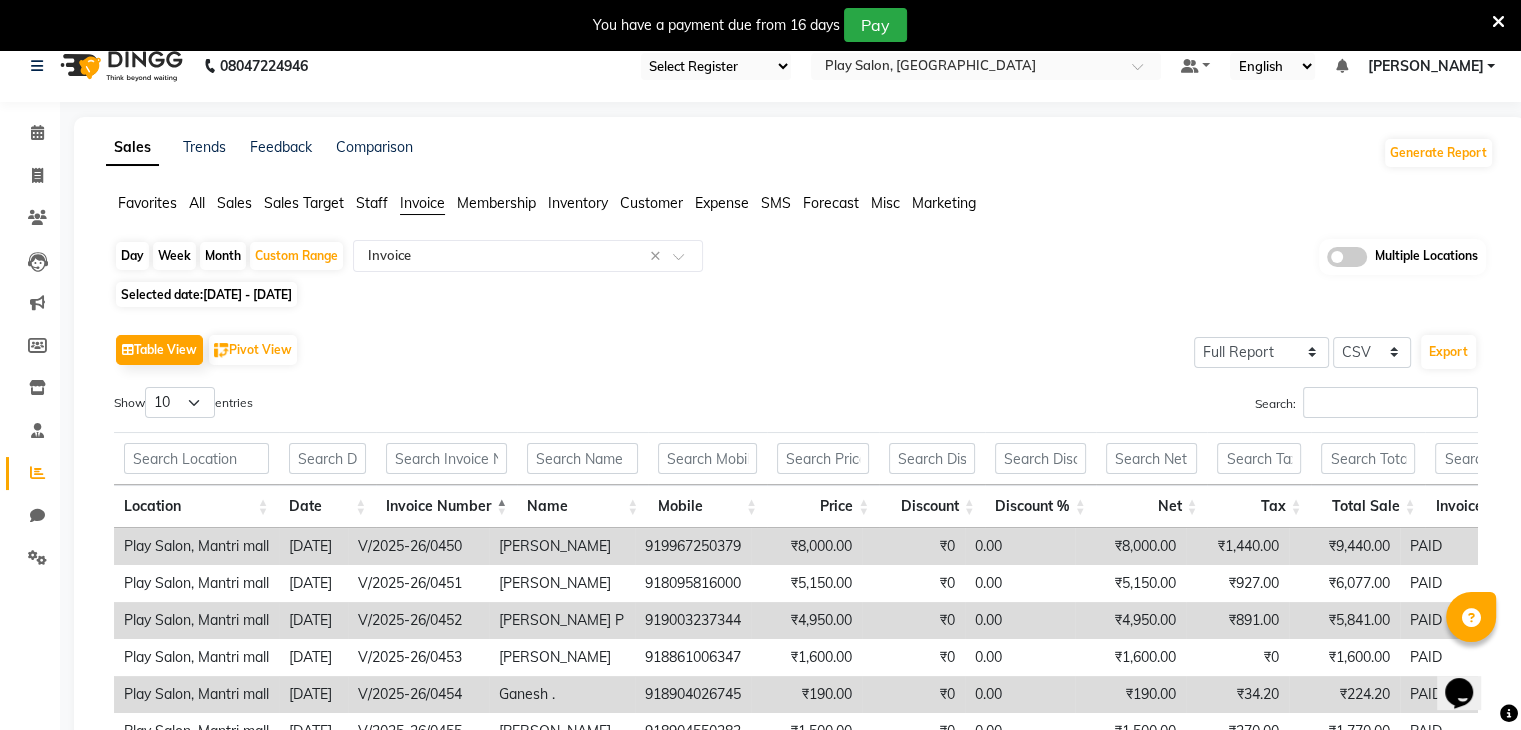 scroll, scrollTop: 0, scrollLeft: 0, axis: both 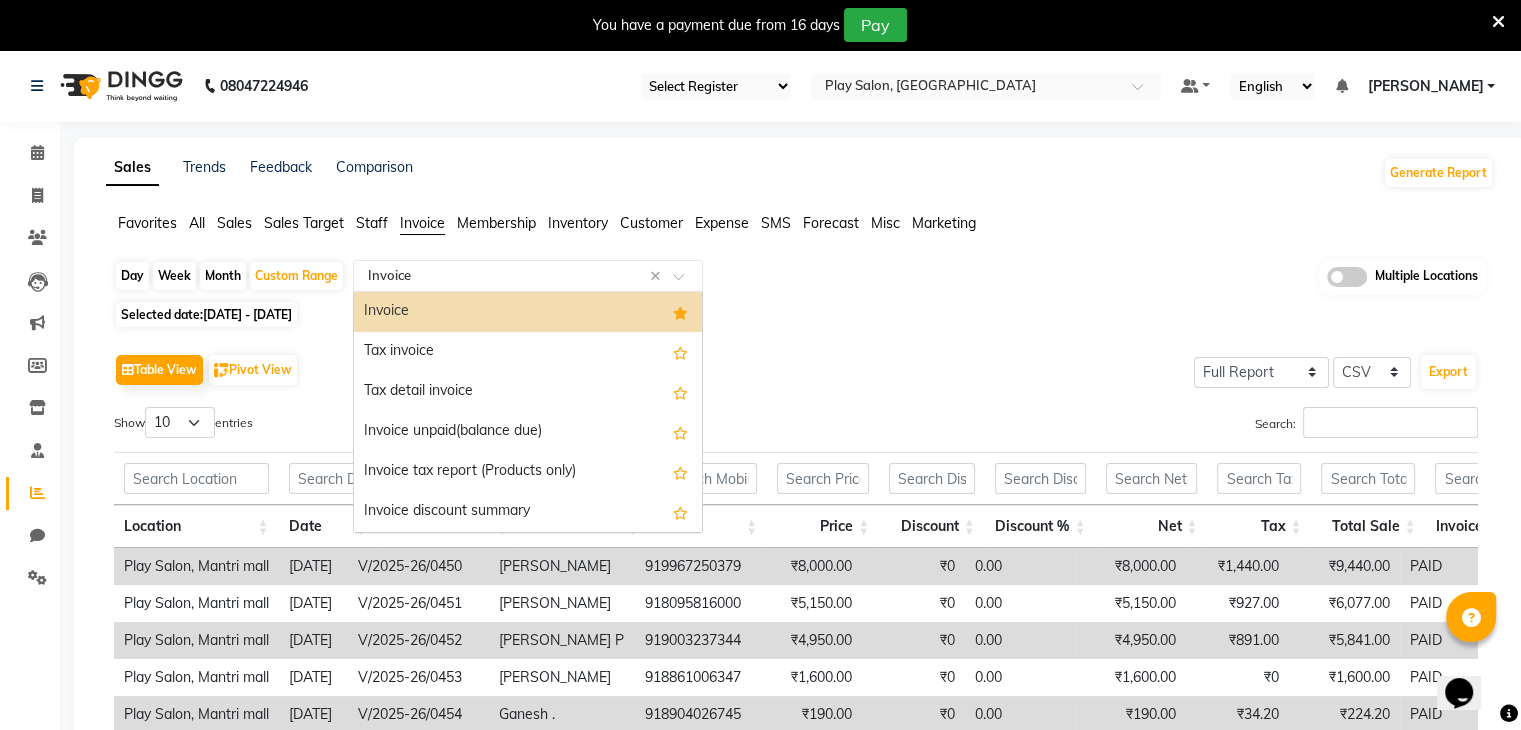 click 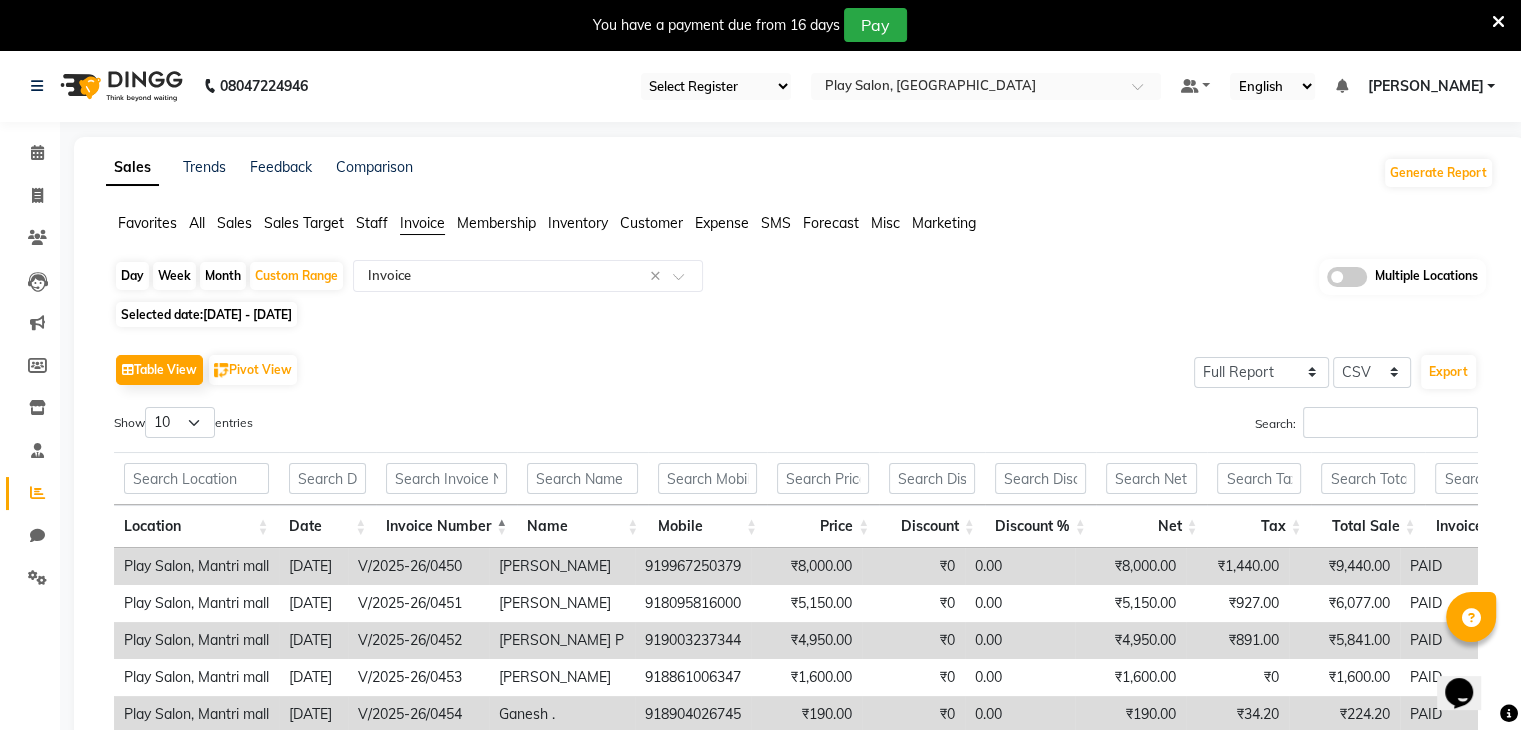 click on "Staff" 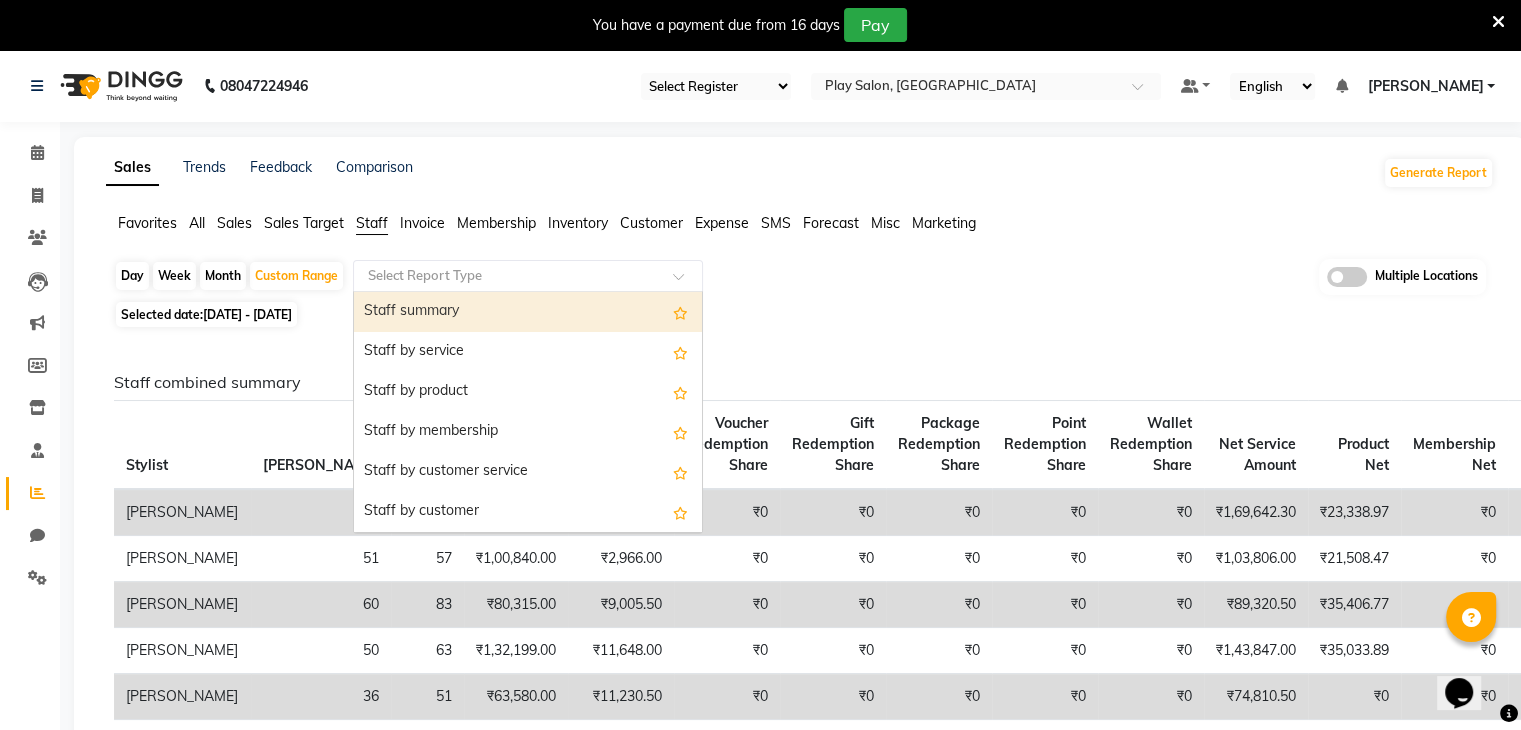 click on "Select Report Type" 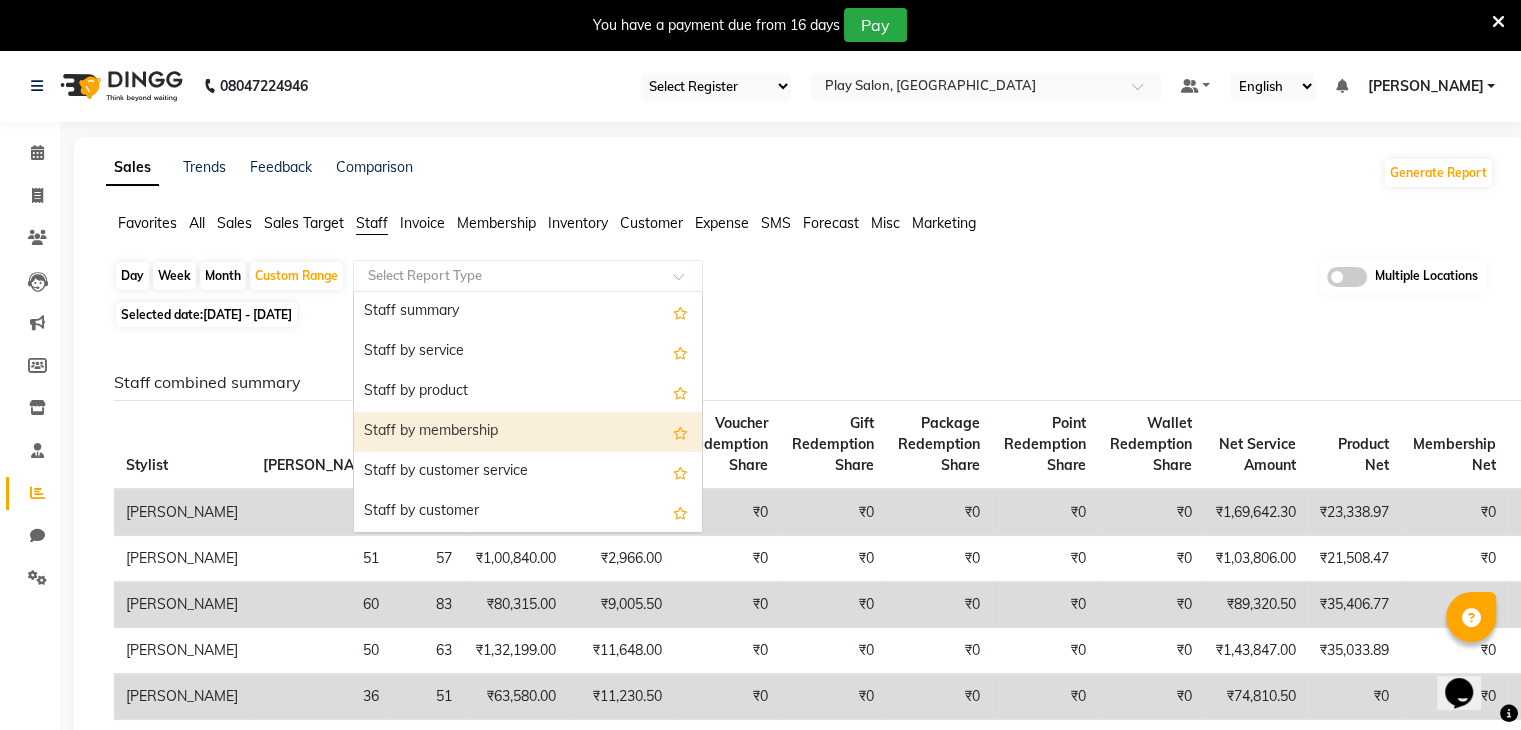 scroll, scrollTop: 6, scrollLeft: 0, axis: vertical 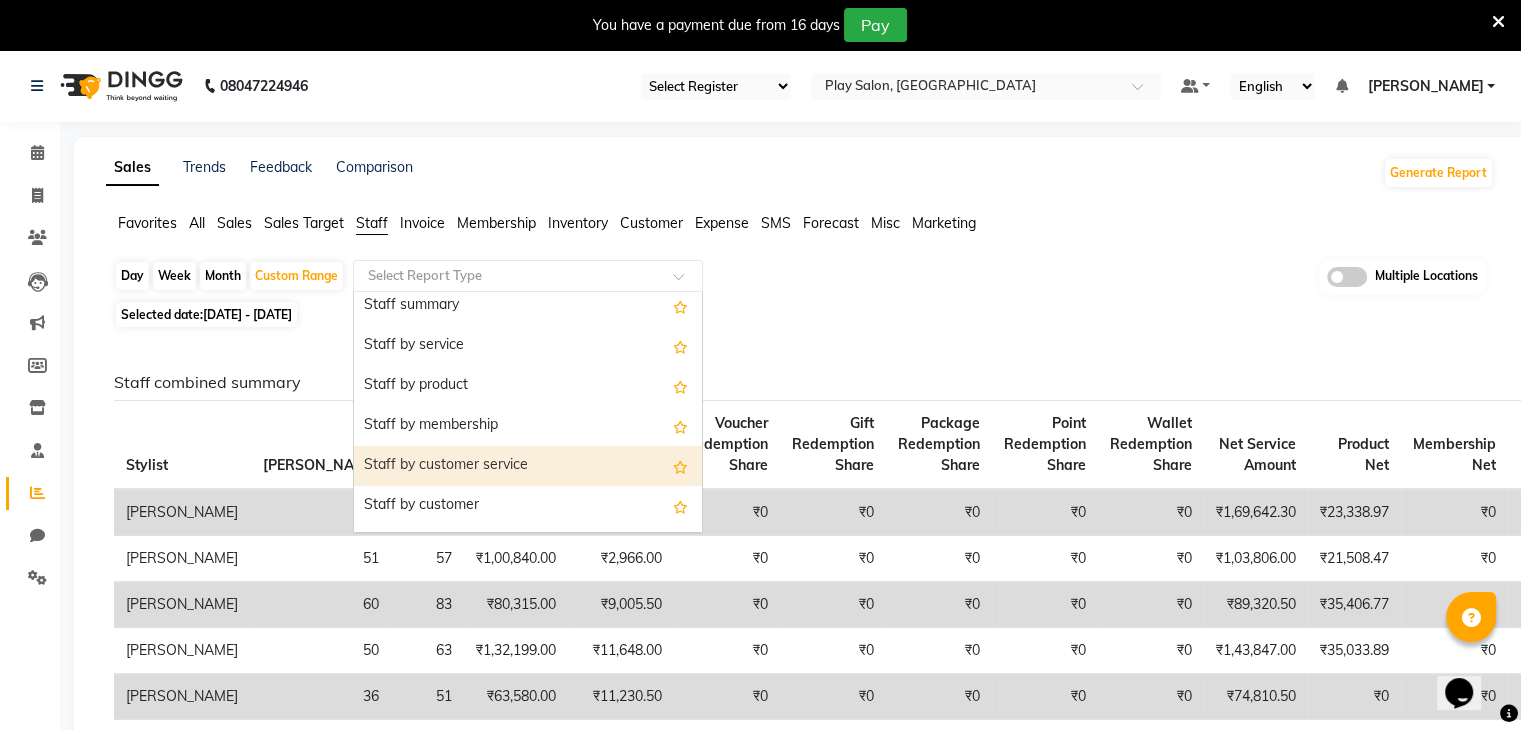 click on "Staff by customer service" at bounding box center (528, 466) 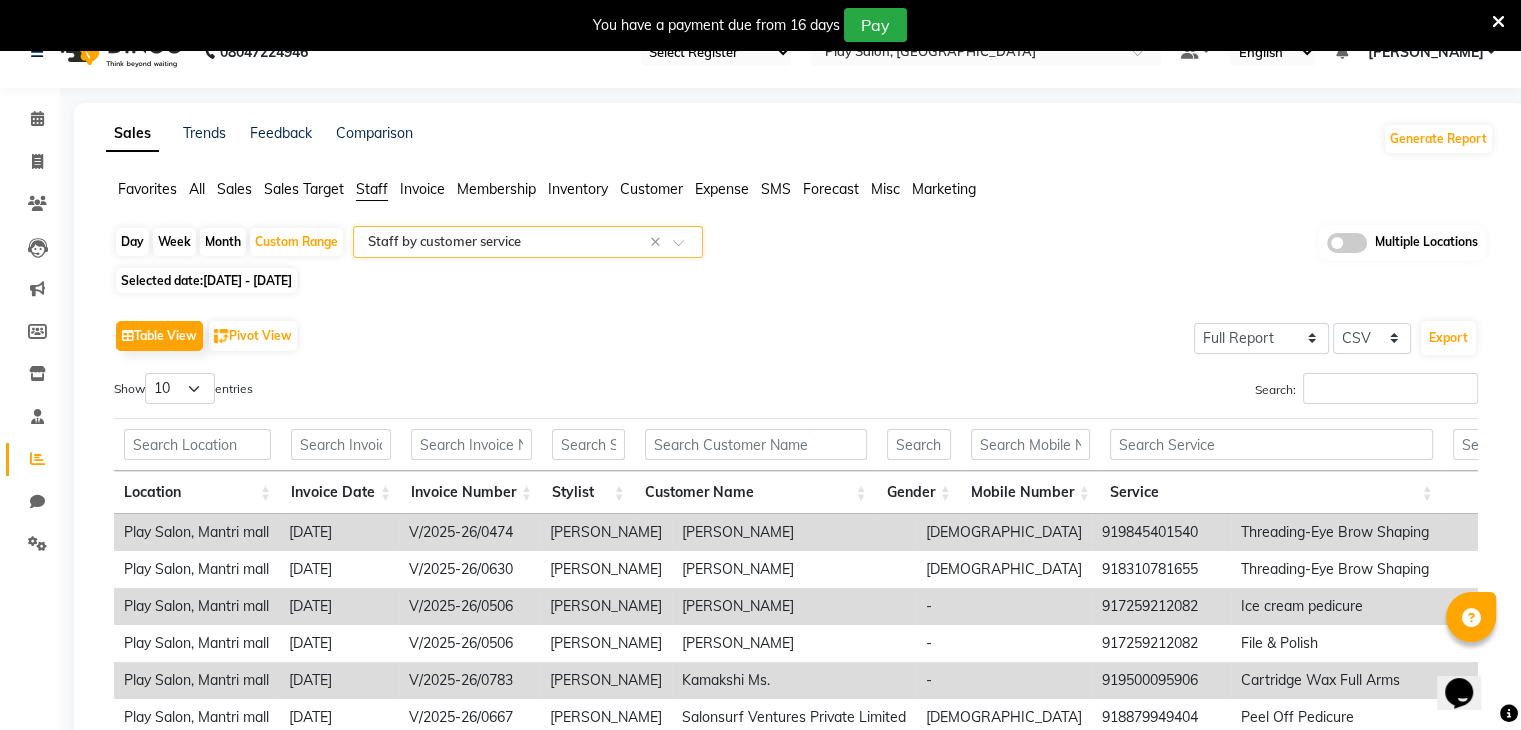 scroll, scrollTop: 36, scrollLeft: 0, axis: vertical 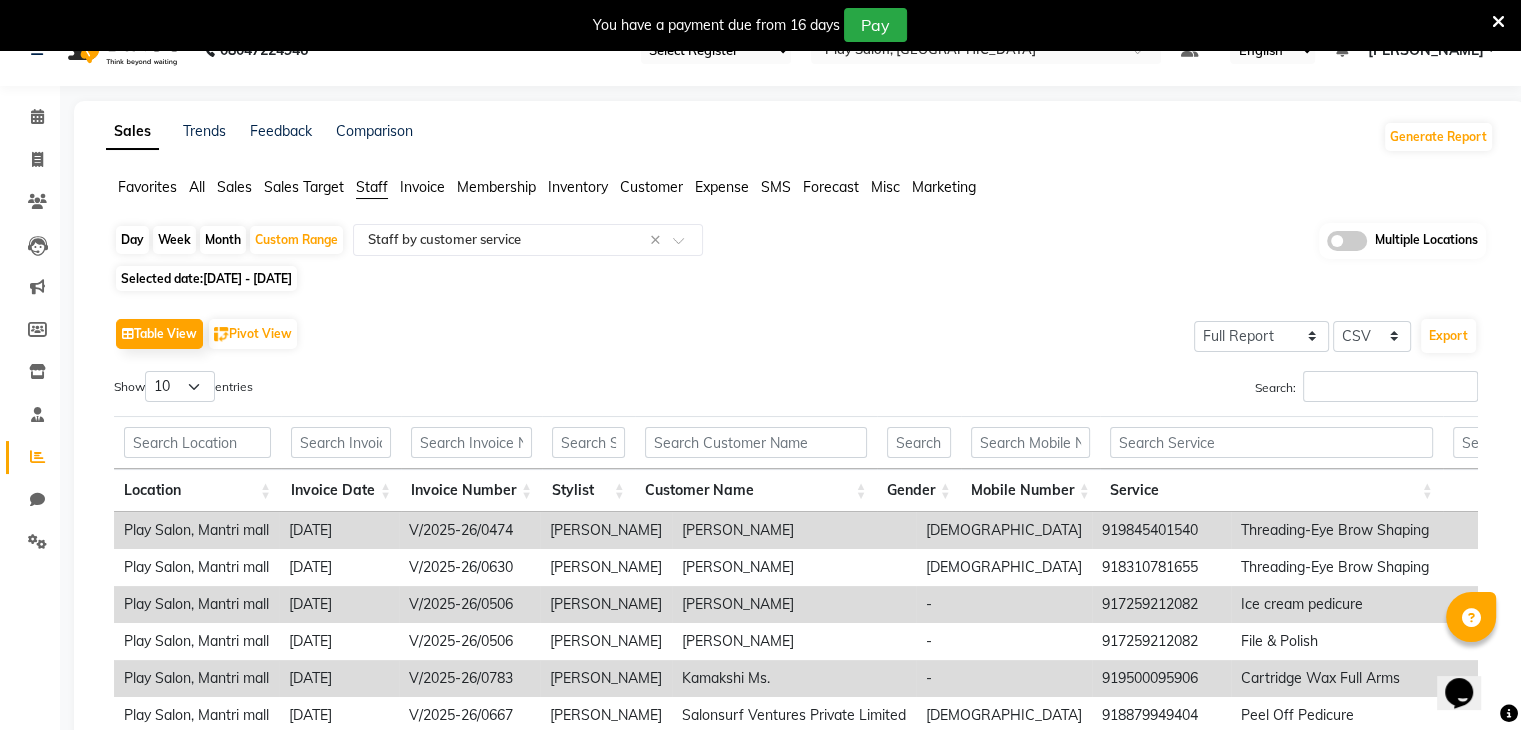 click on "Invoice" 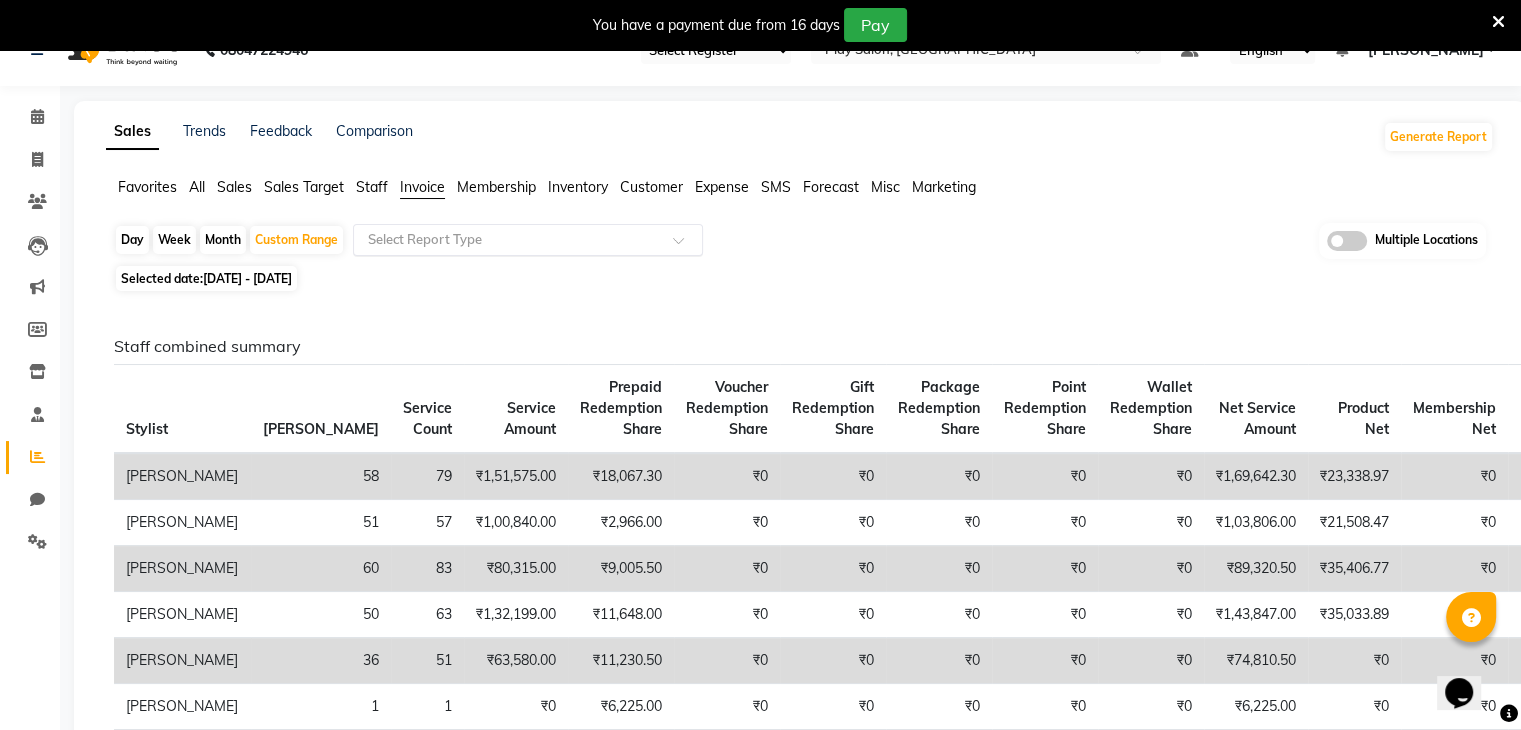 click 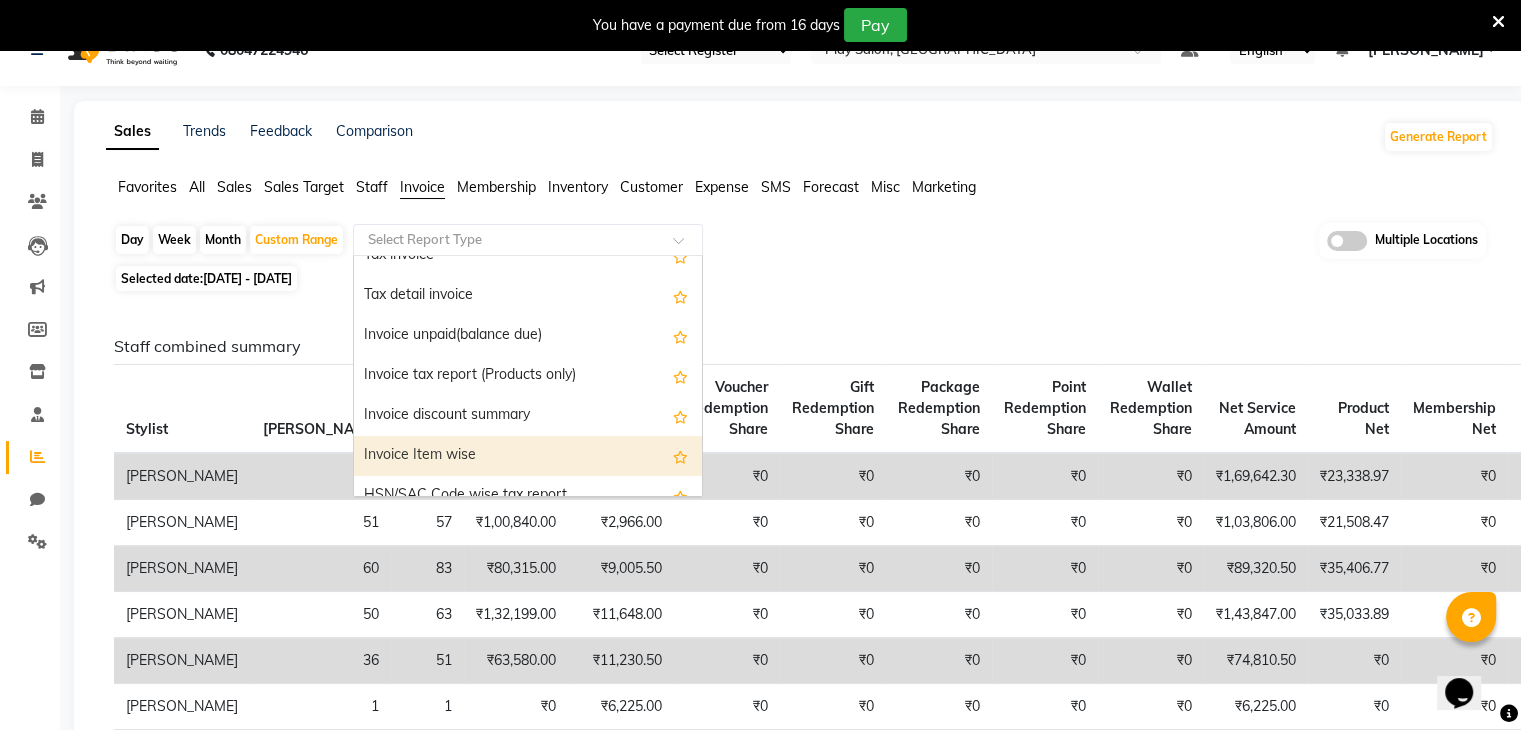 scroll, scrollTop: 0, scrollLeft: 0, axis: both 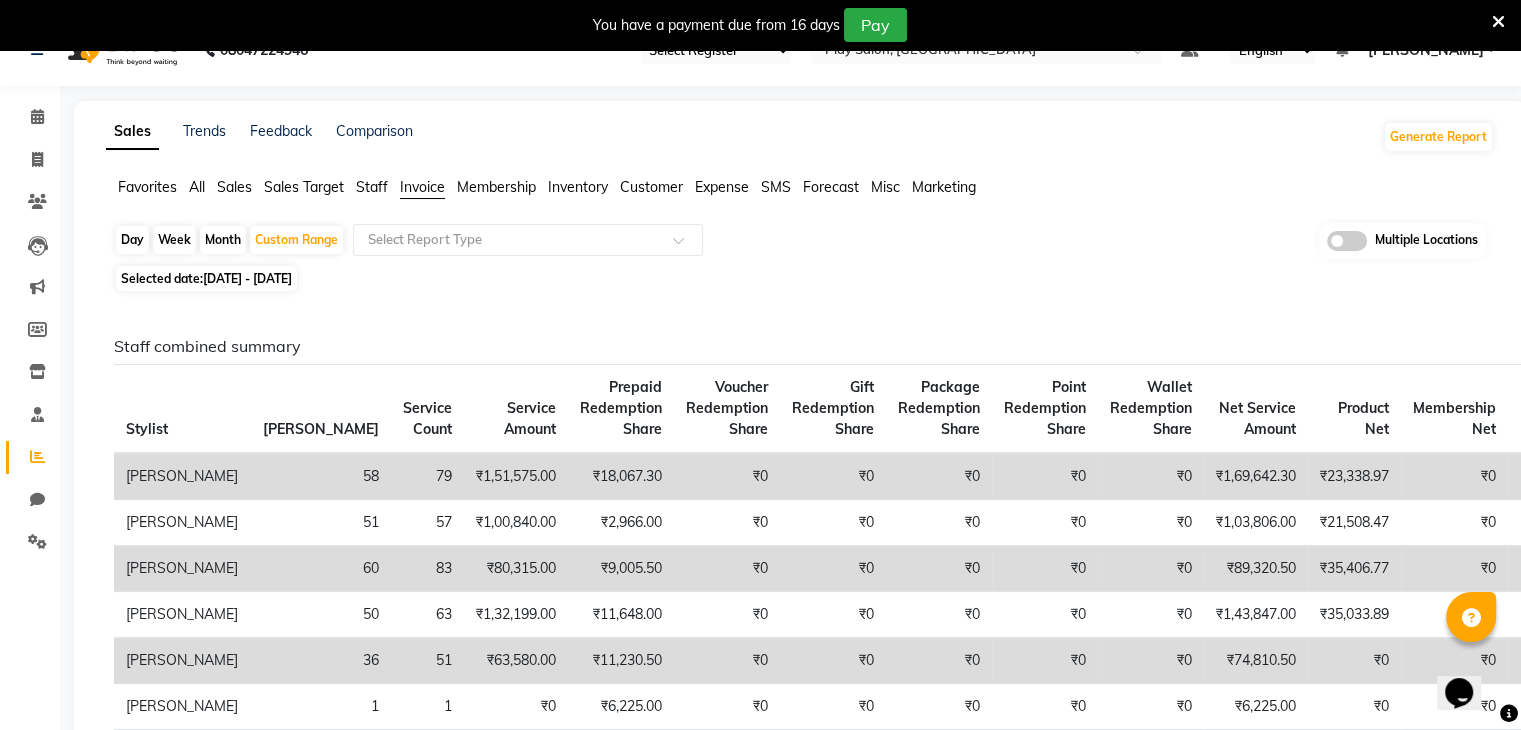click on "Favorites All Sales Sales Target Staff Invoice Membership Inventory Customer Expense SMS Forecast Misc Marketing  Day   Week   Month   Custom Range  Select Report Type Multiple Locations Selected date:  [DATE] - [DATE]  Staff combined summary Stylist Bill Count Service Count Service Amount Prepaid Redemption Share Voucher Redemption Share Gift Redemption Share Package Redemption Share Point Redemption Share Wallet Redemption Share Net Service Amount Product Net Membership Net Prepaid Net Voucher Net Gift Net Package Net  Achan Shimrah 58 79 ₹1,51,575.00 ₹18,067.30 ₹0 ₹0 ₹0 ₹0 ₹0 ₹1,69,642.30 ₹23,338.97 ₹0 ₹0 ₹0 ₹0 ₹0  [PERSON_NAME] 51 57 ₹1,00,840.00 ₹2,966.00 ₹0 ₹0 ₹0 ₹0 ₹0 ₹1,03,806.00 ₹21,508.47 ₹0 ₹0 ₹0 ₹0 ₹0  Charan S 60 83 ₹80,315.00 ₹9,005.50 ₹0 ₹0 ₹0 ₹0 ₹0 ₹89,320.50 ₹35,406.77 ₹0 ₹0 ₹0 ₹0 ₹0  [PERSON_NAME] 50 63 ₹1,32,199.00 ₹11,648.00 ₹0 ₹0 ₹0 ₹0 ₹0 ₹1,43,847.00 ₹35,033.89 ₹0 ₹0 ₹0 ₹0 36" 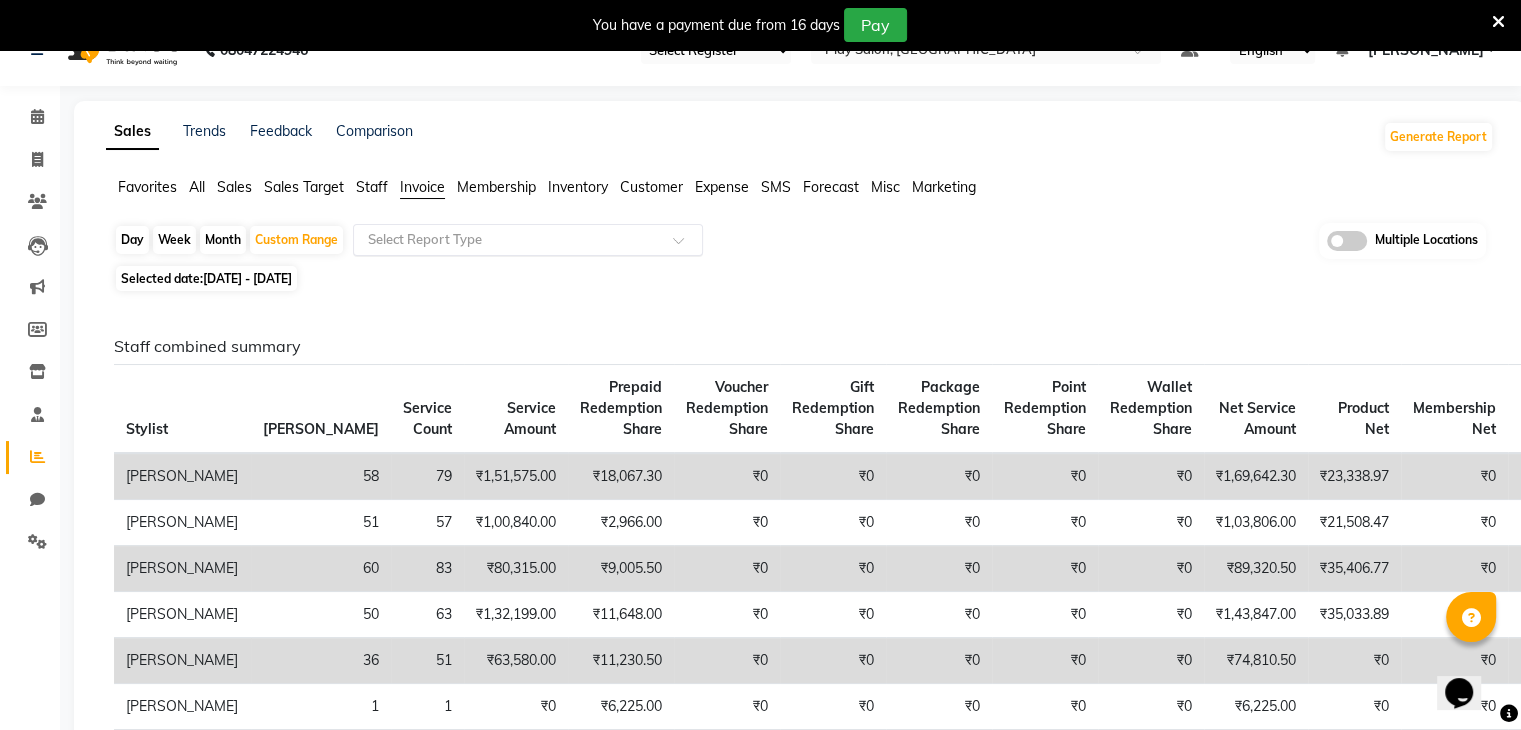 click 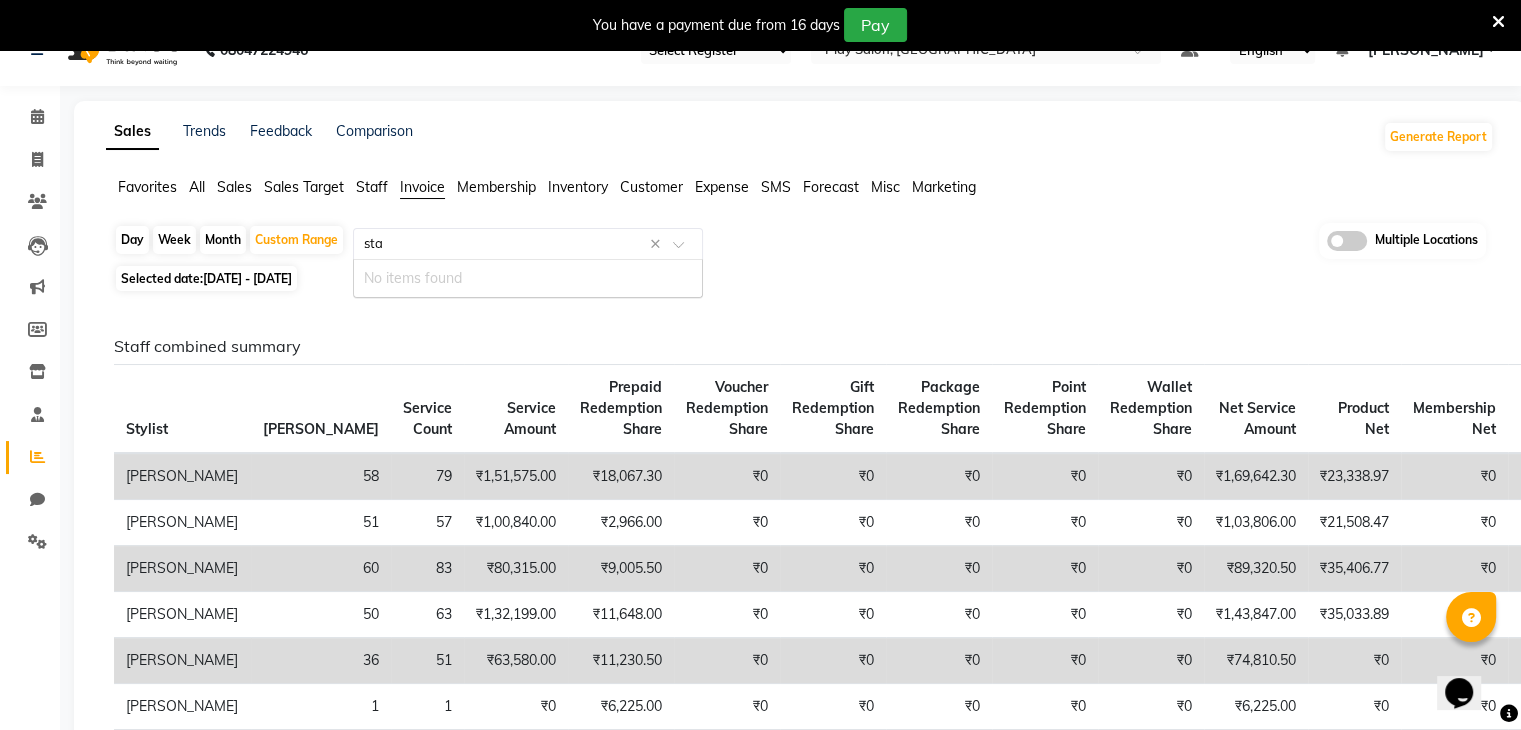 click on "sta" 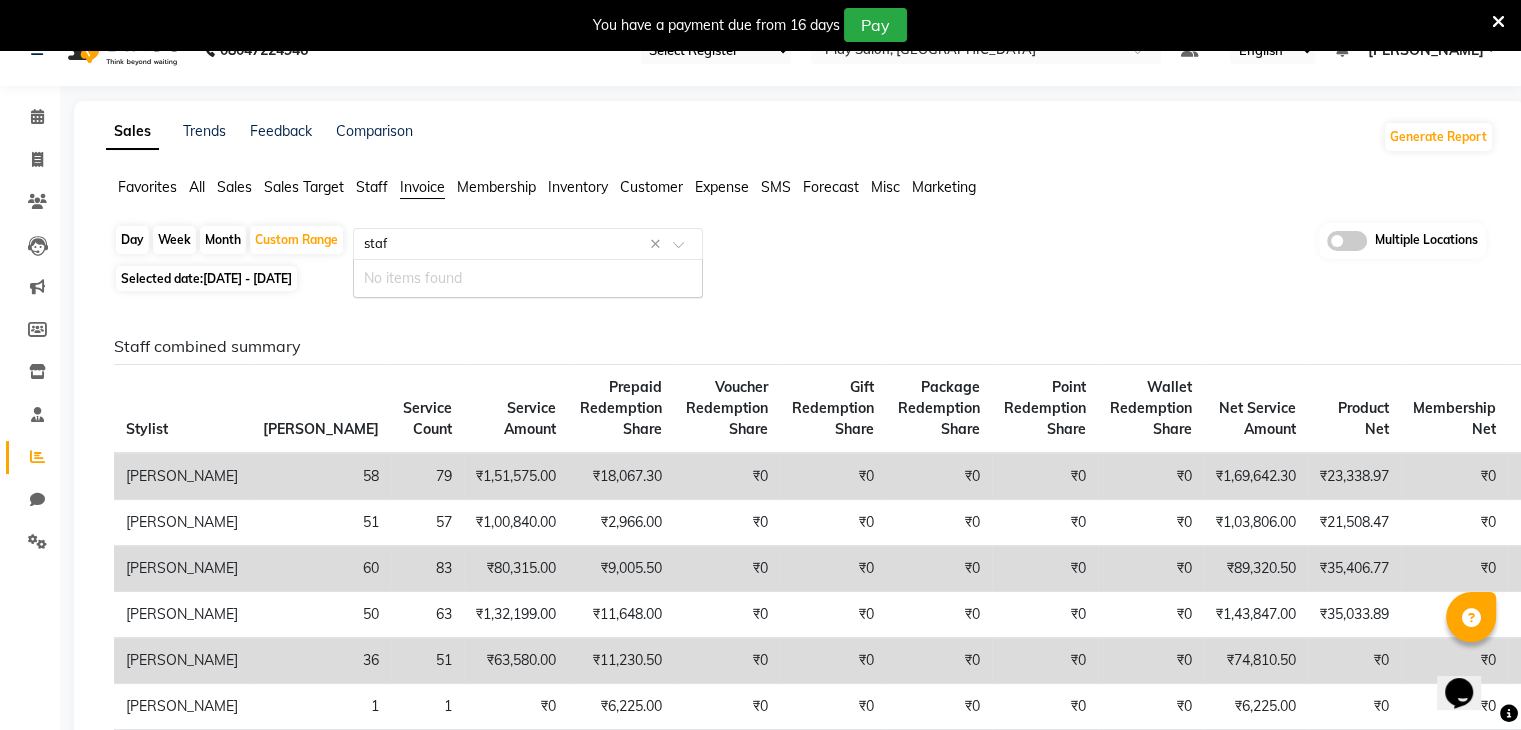 type on "staff" 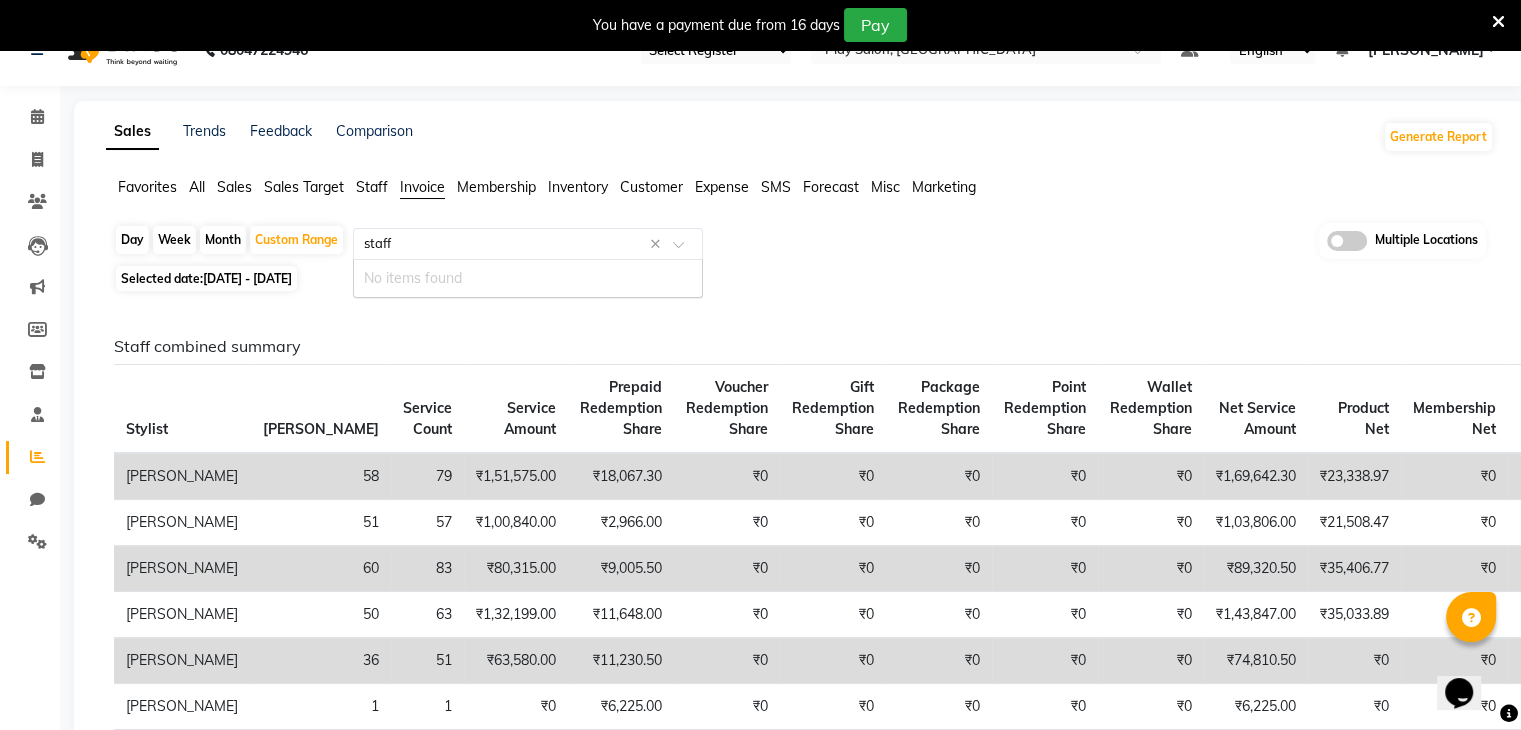 type 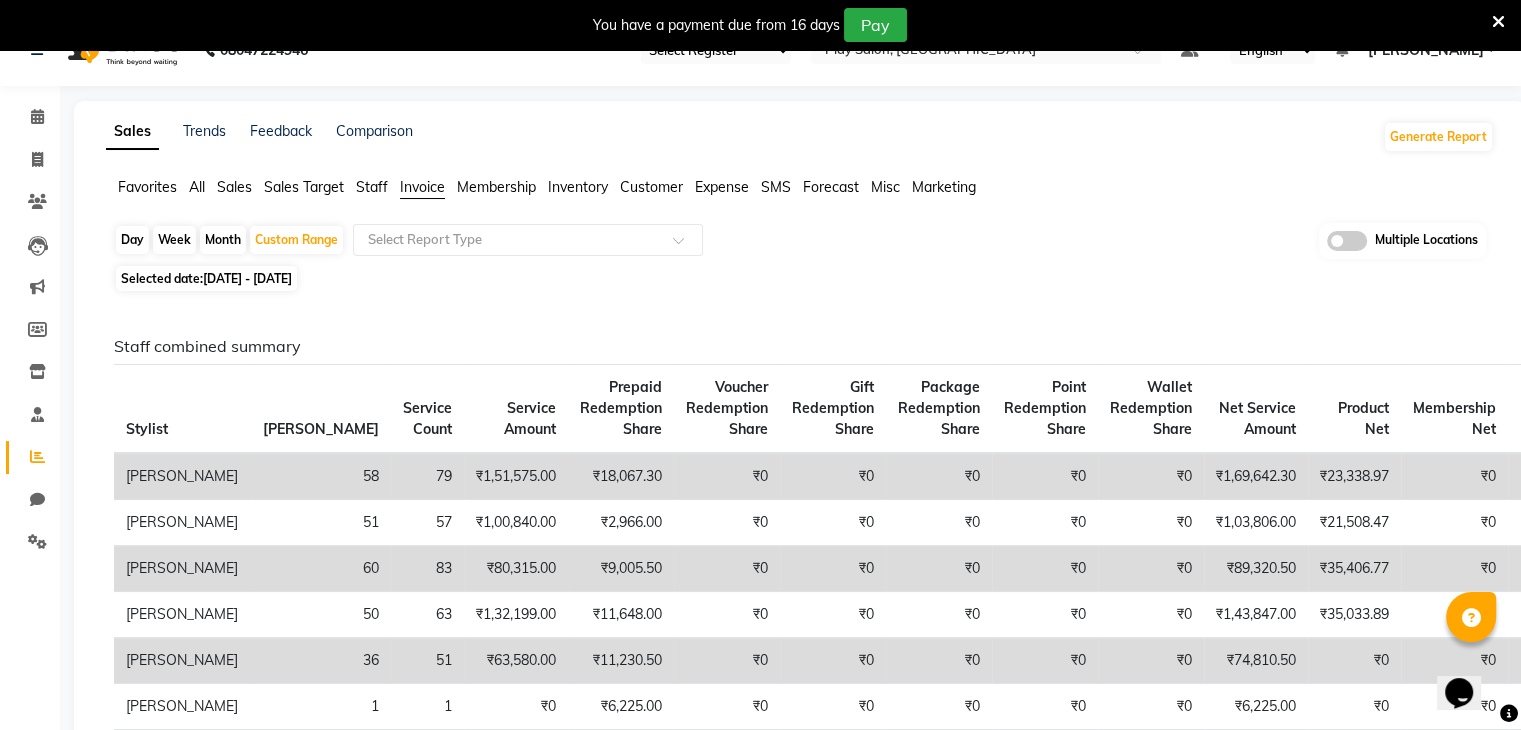 click on "All" 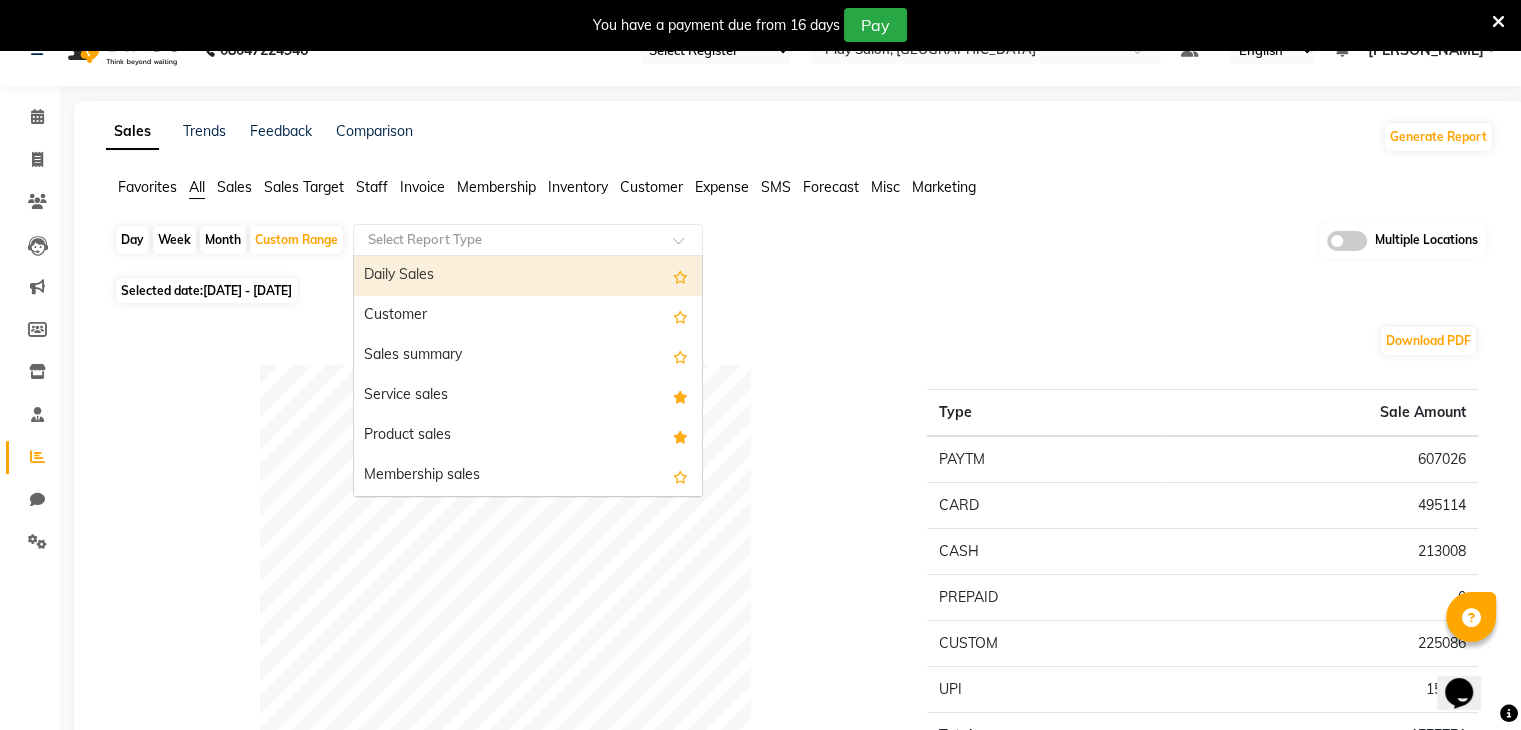 click 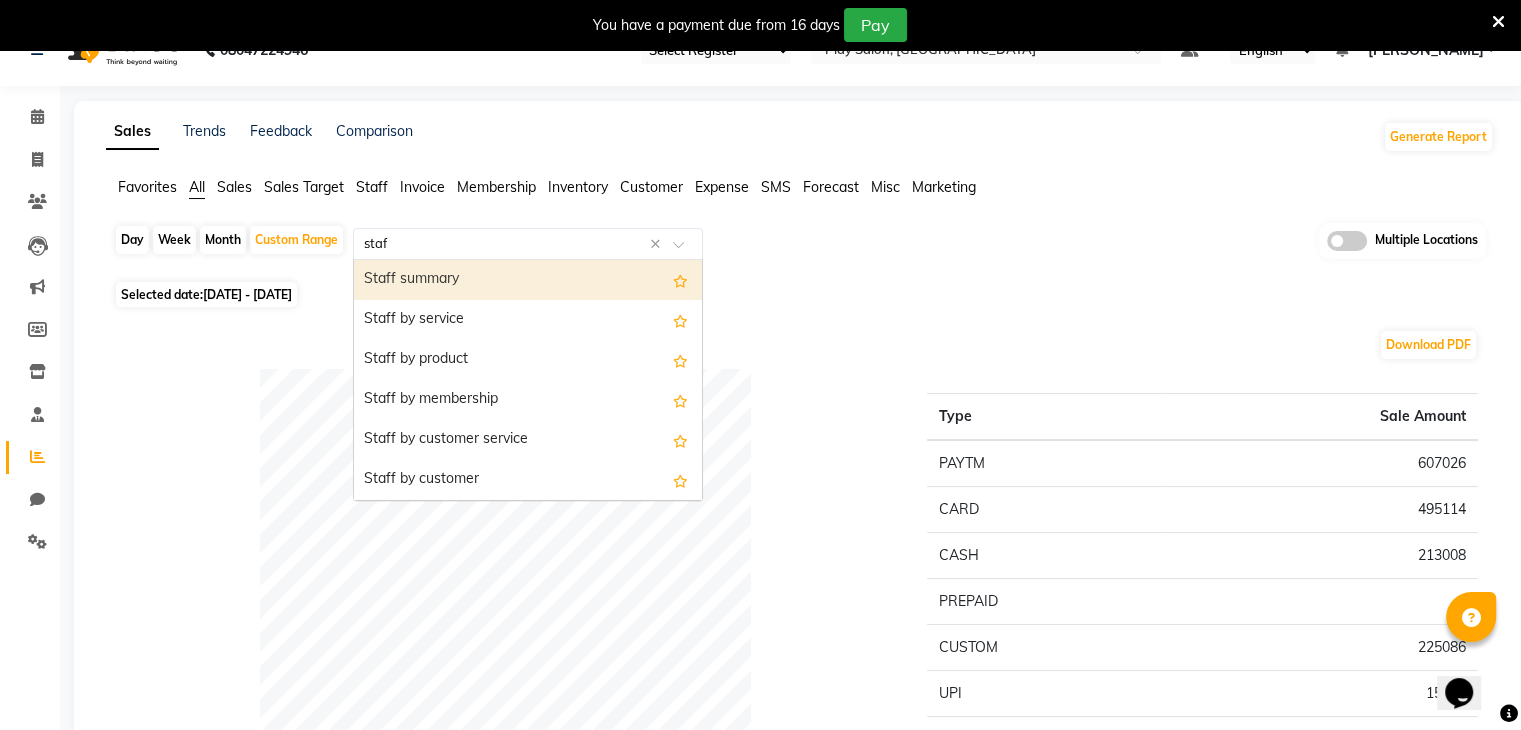 type on "staff" 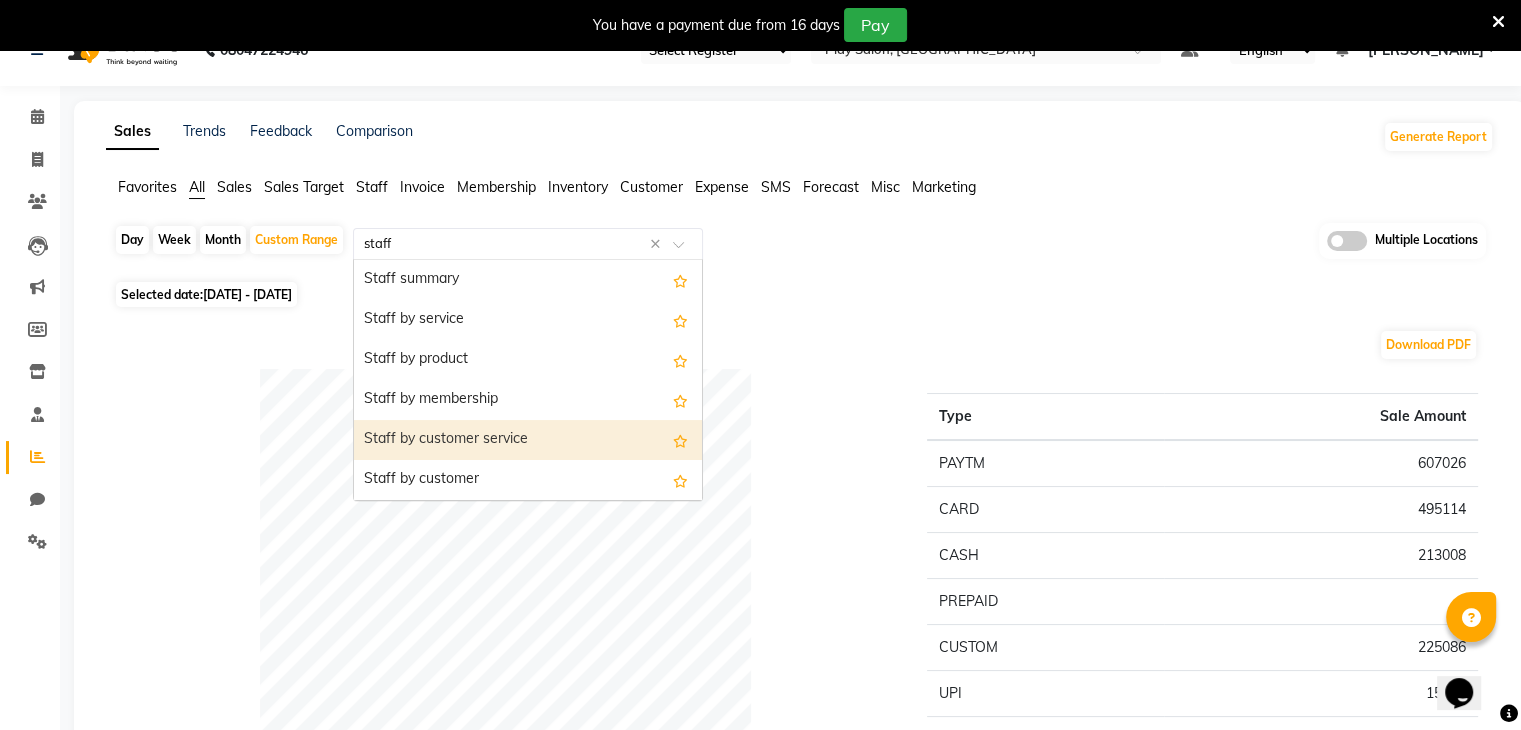 click on "Staff by customer service" at bounding box center [528, 440] 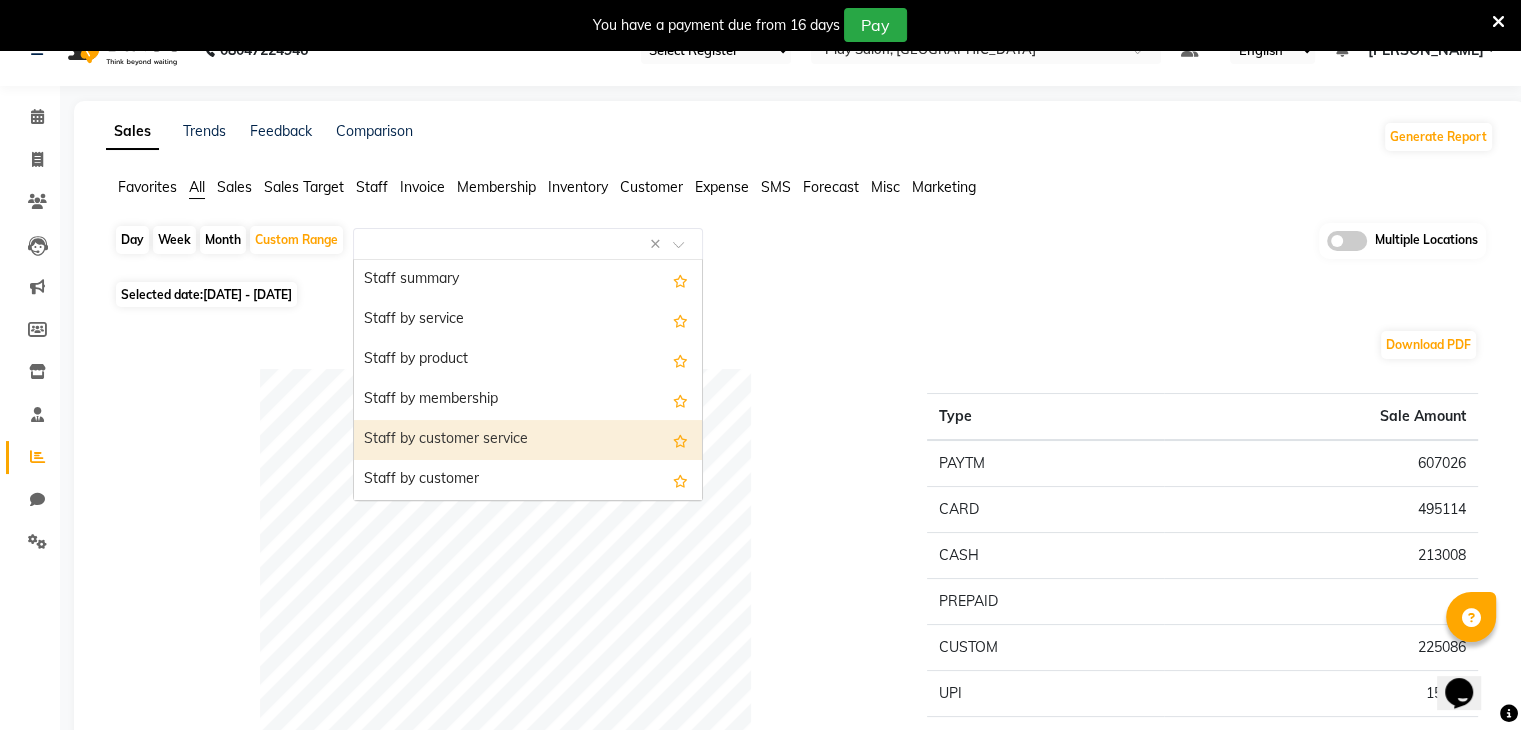 select on "full_report" 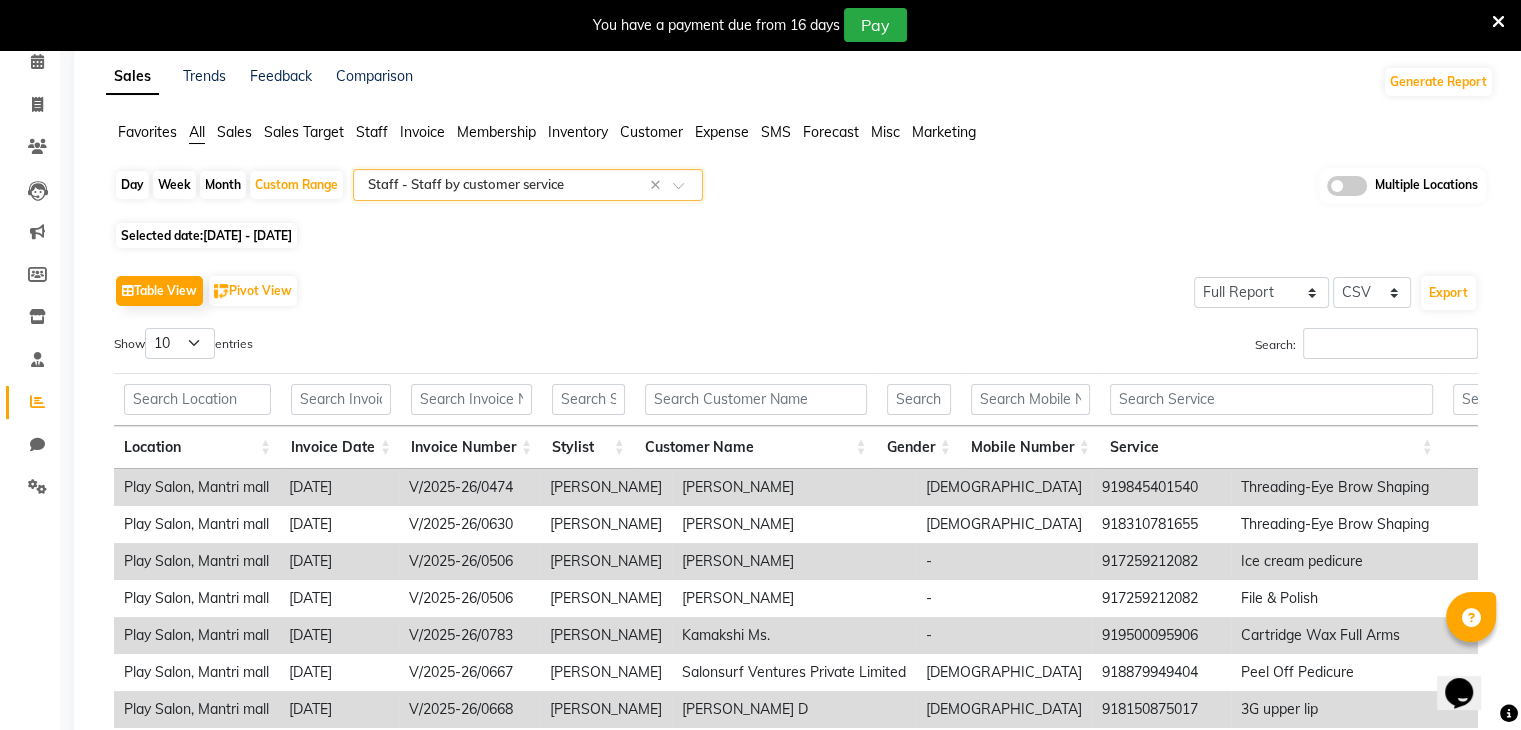 scroll, scrollTop: 9, scrollLeft: 0, axis: vertical 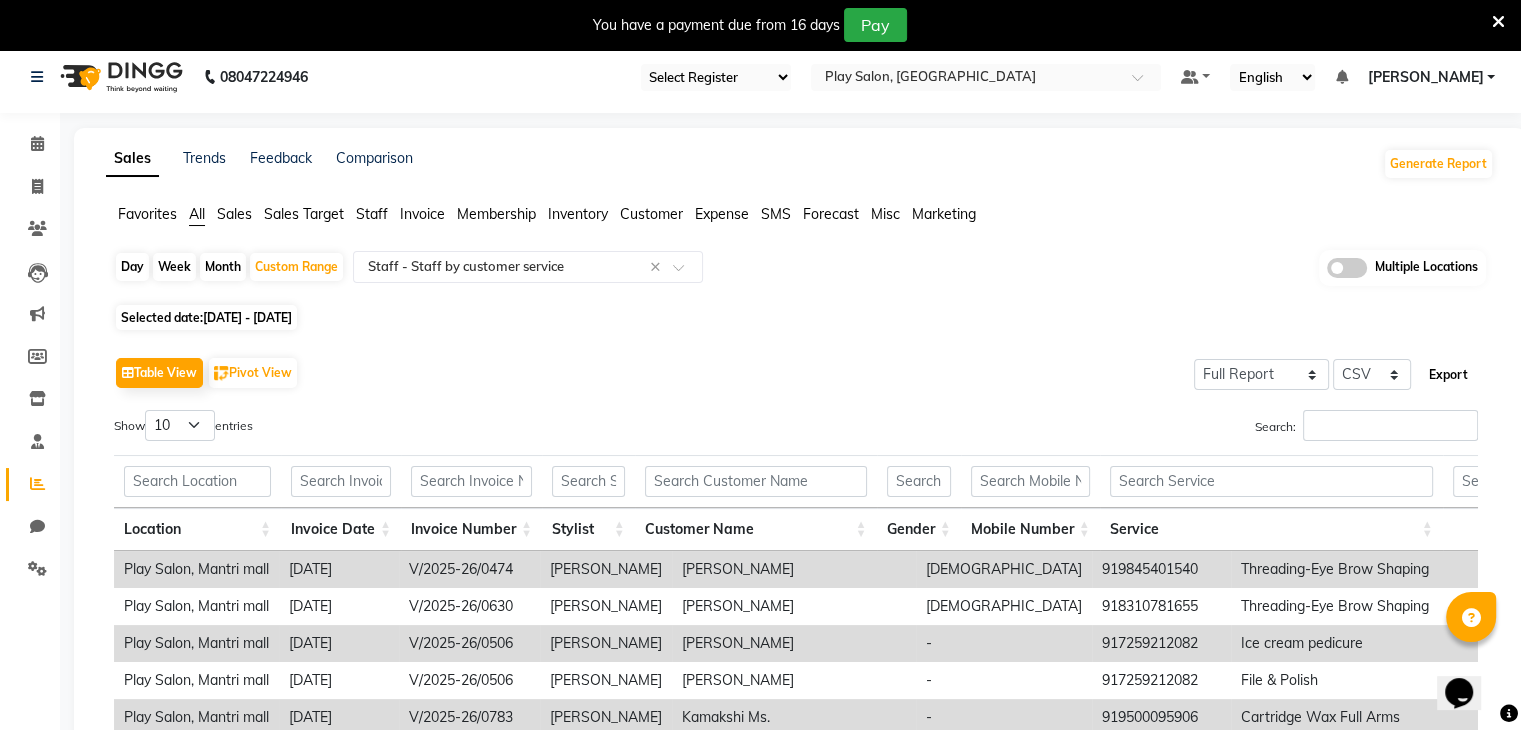 click on "Export" 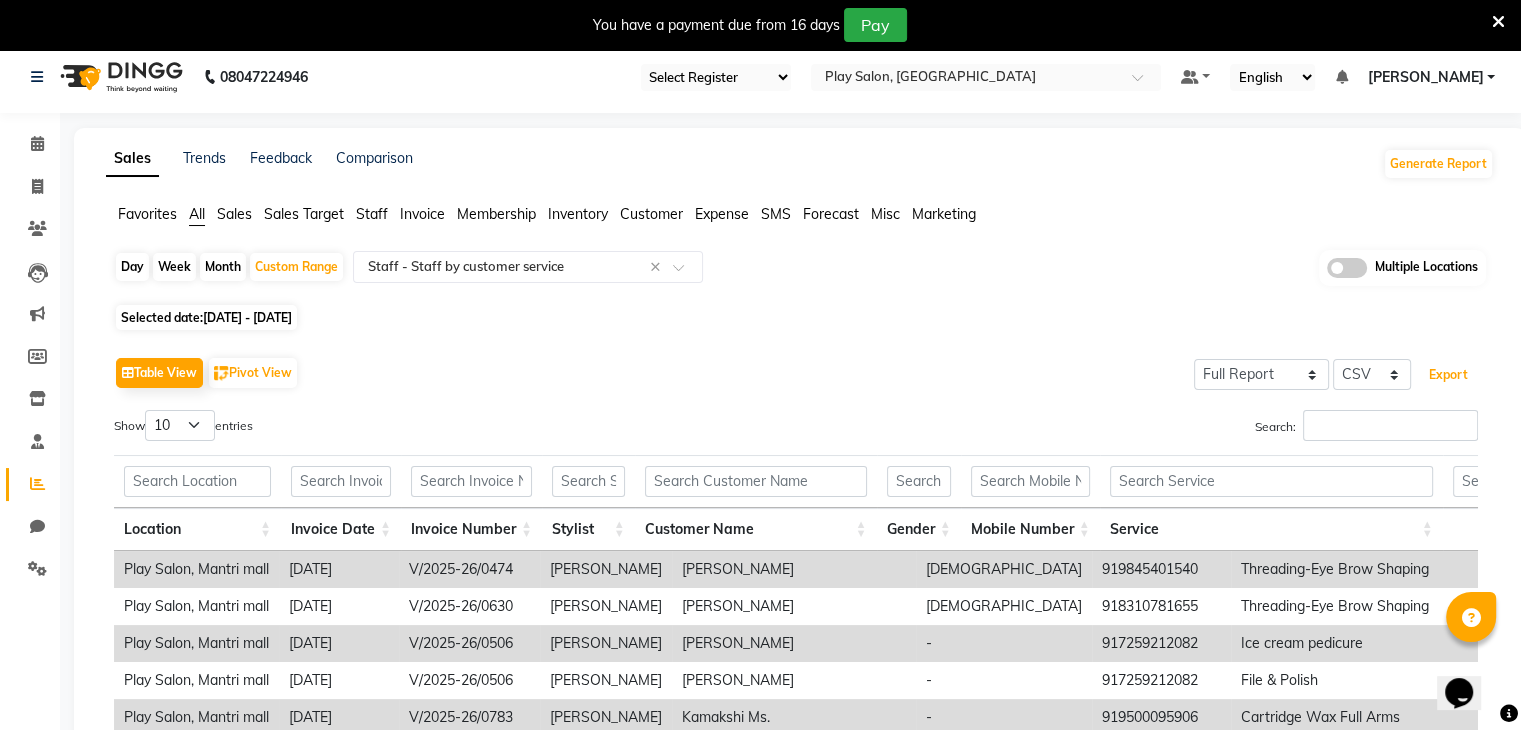 type 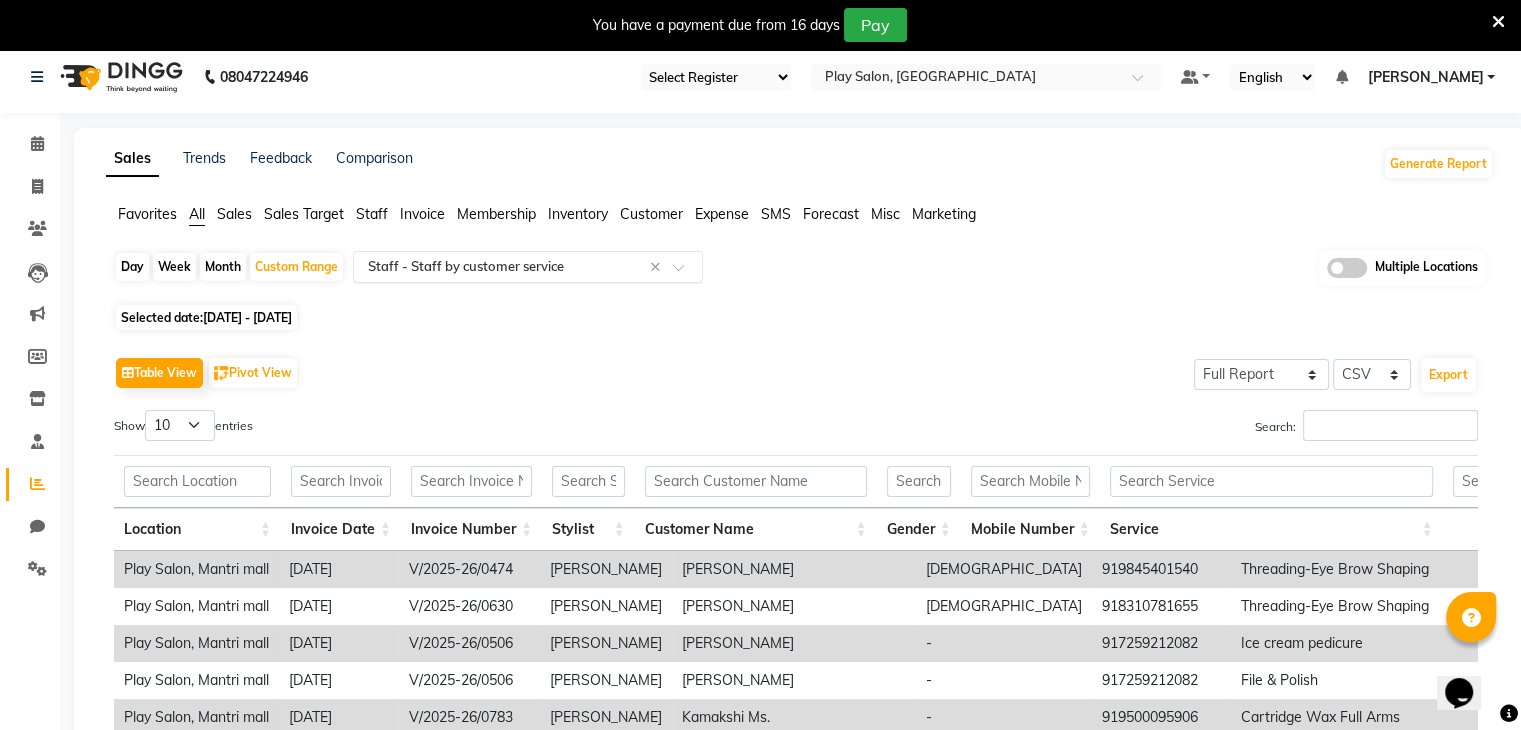 click 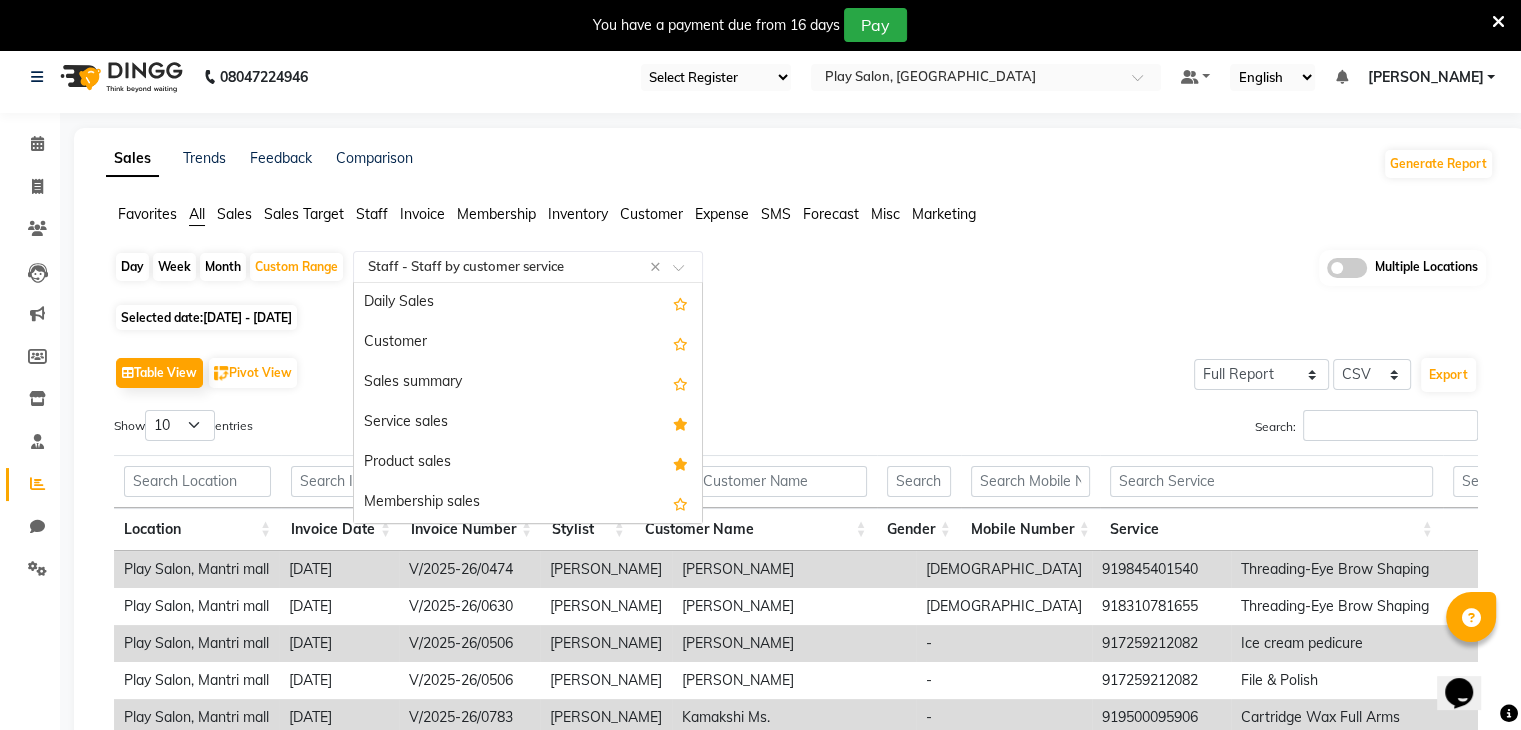 scroll, scrollTop: 880, scrollLeft: 0, axis: vertical 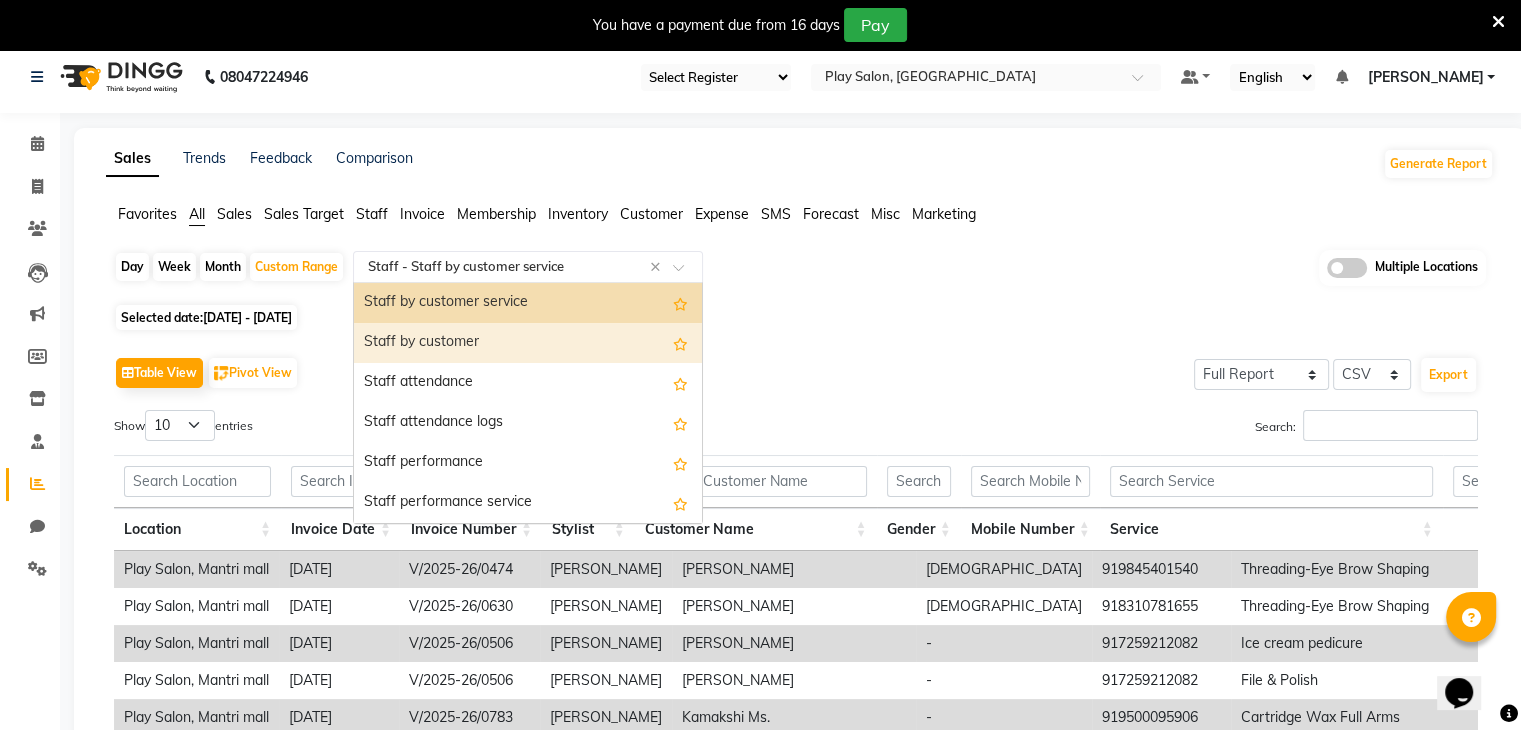 click on "Staff by customer" at bounding box center (528, 343) 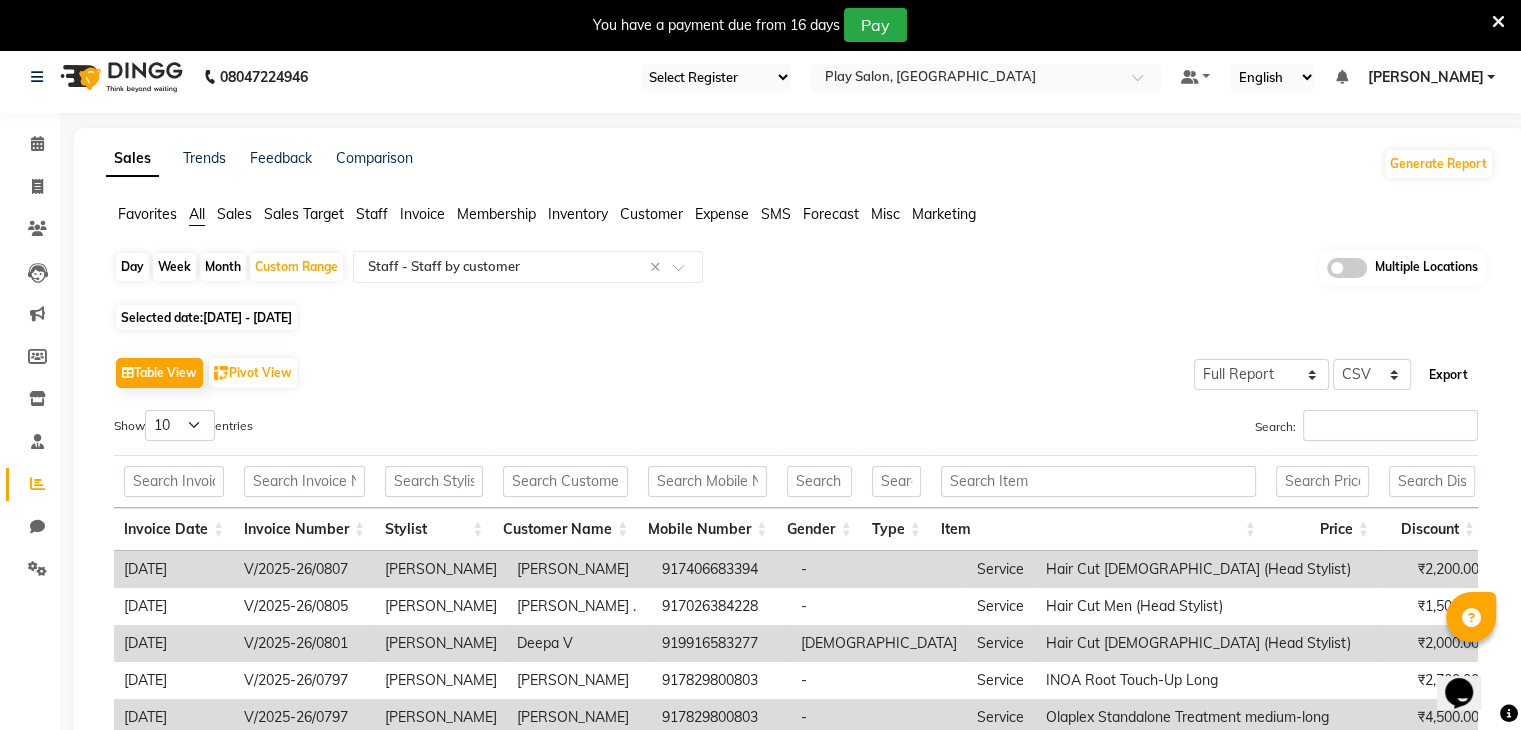 click on "Export" 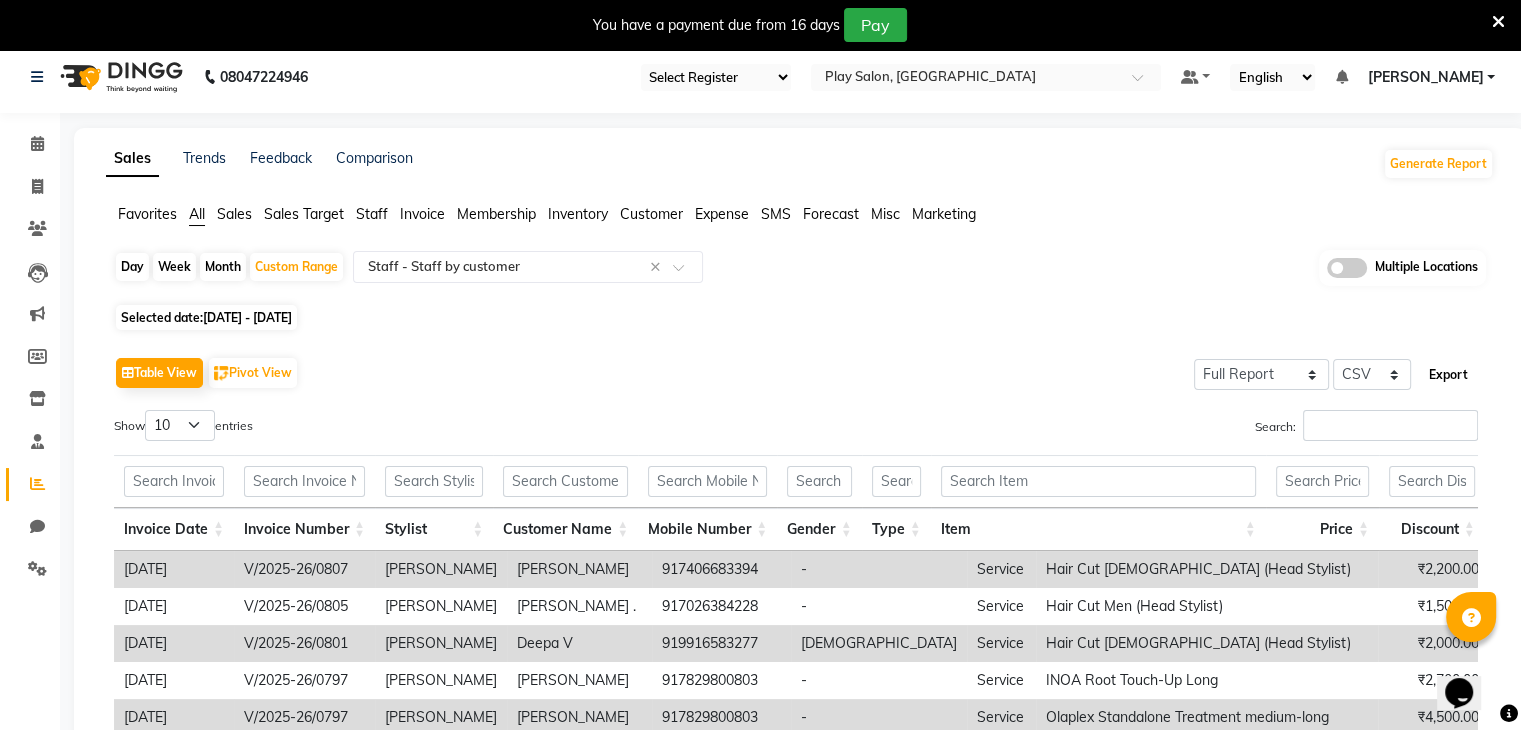 click on "Export" 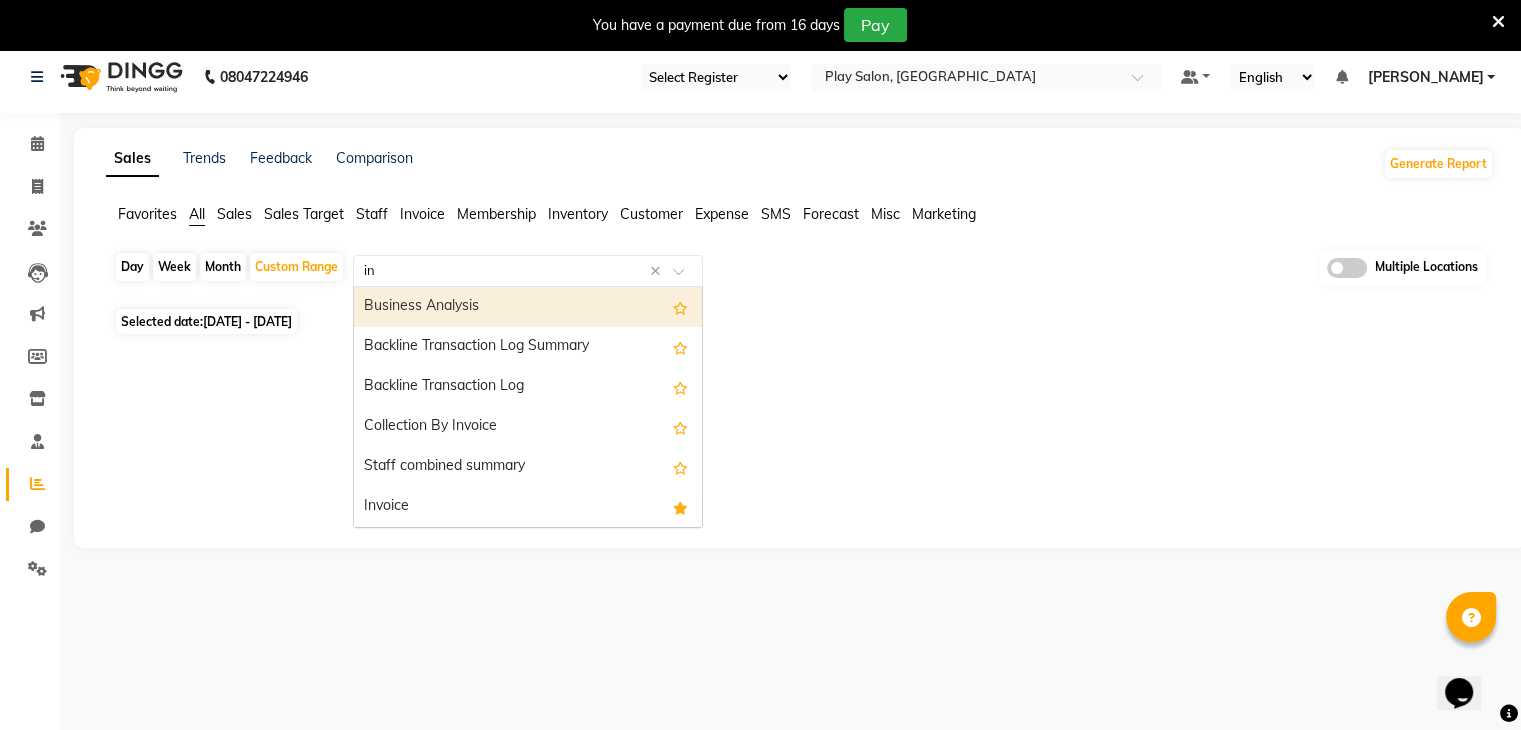type on "inv" 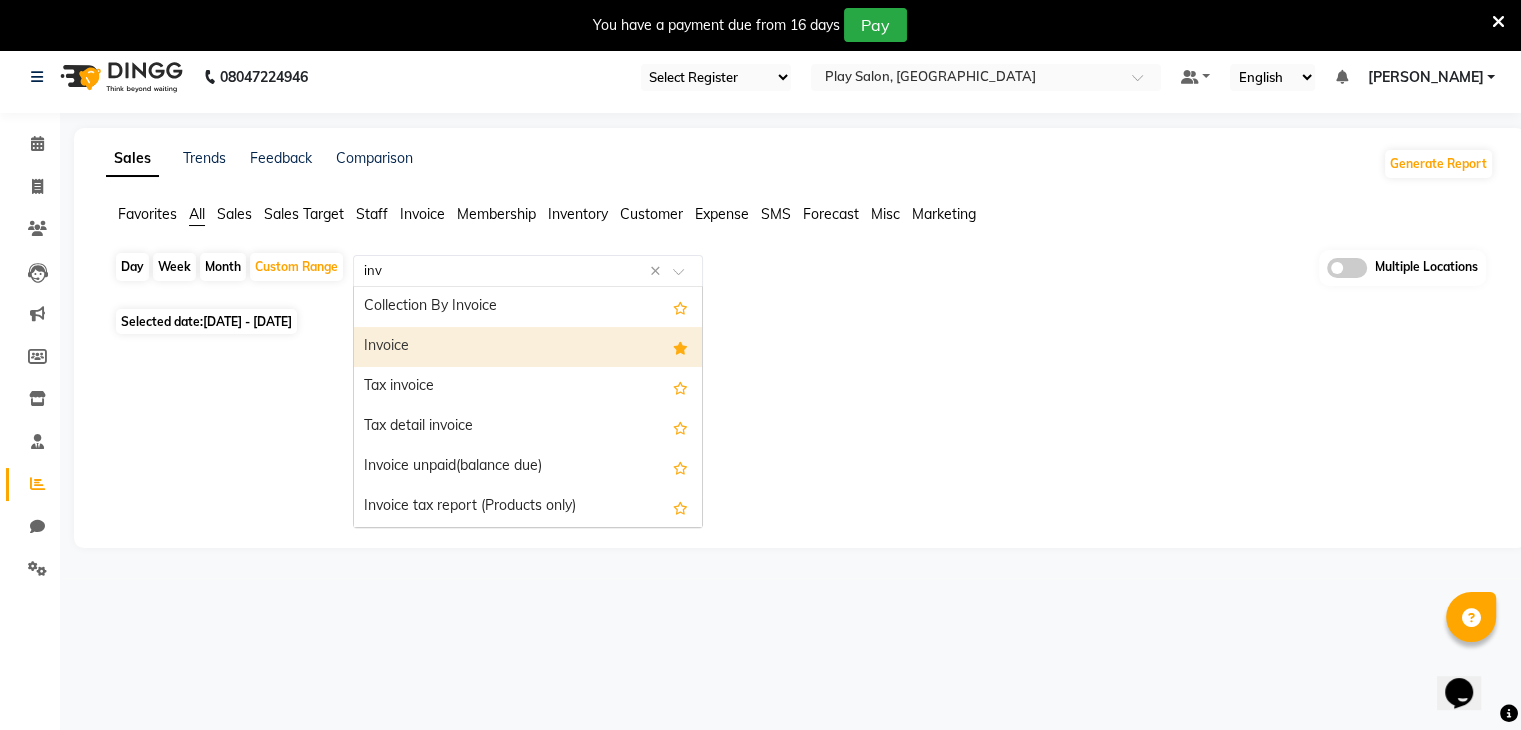 click on "Invoice" at bounding box center [528, 347] 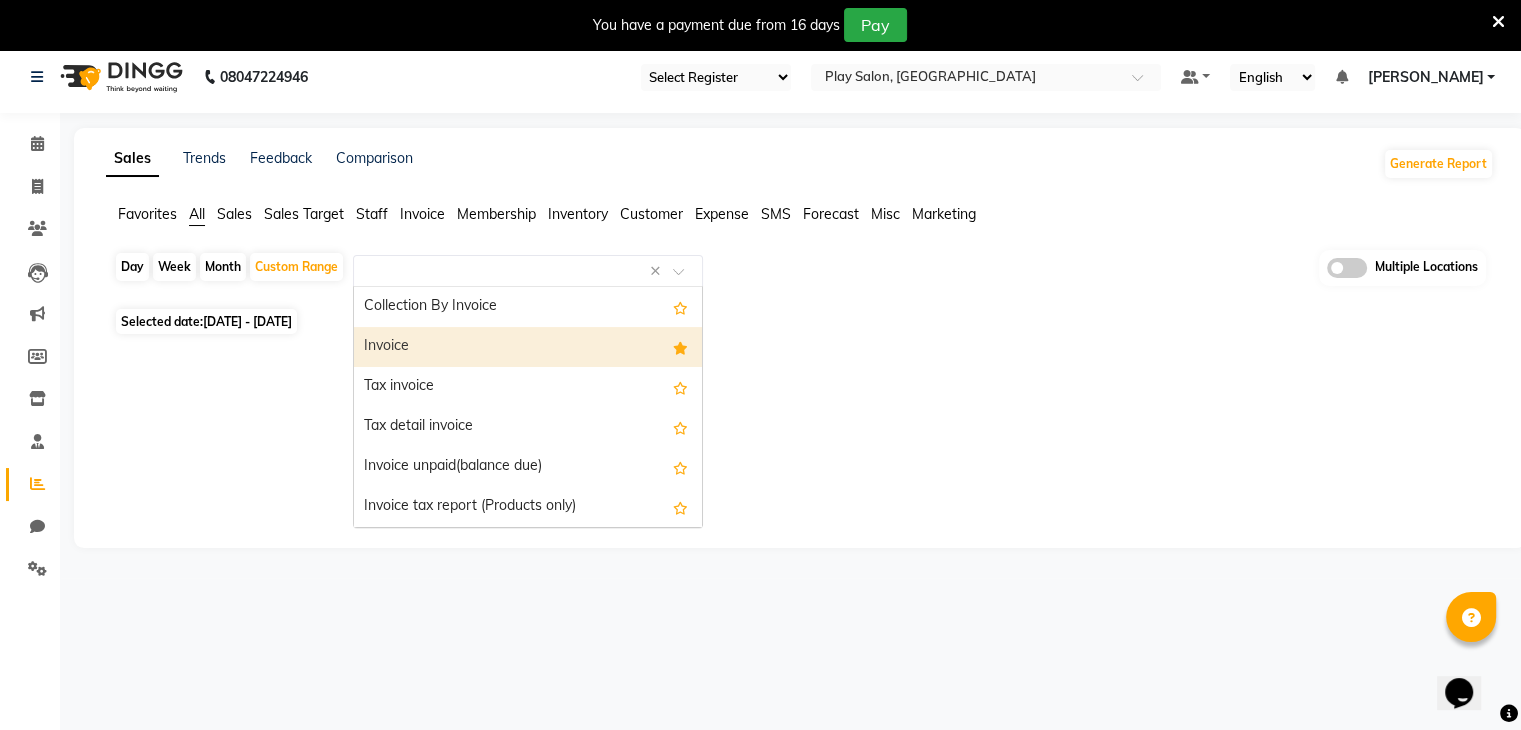 select on "full_report" 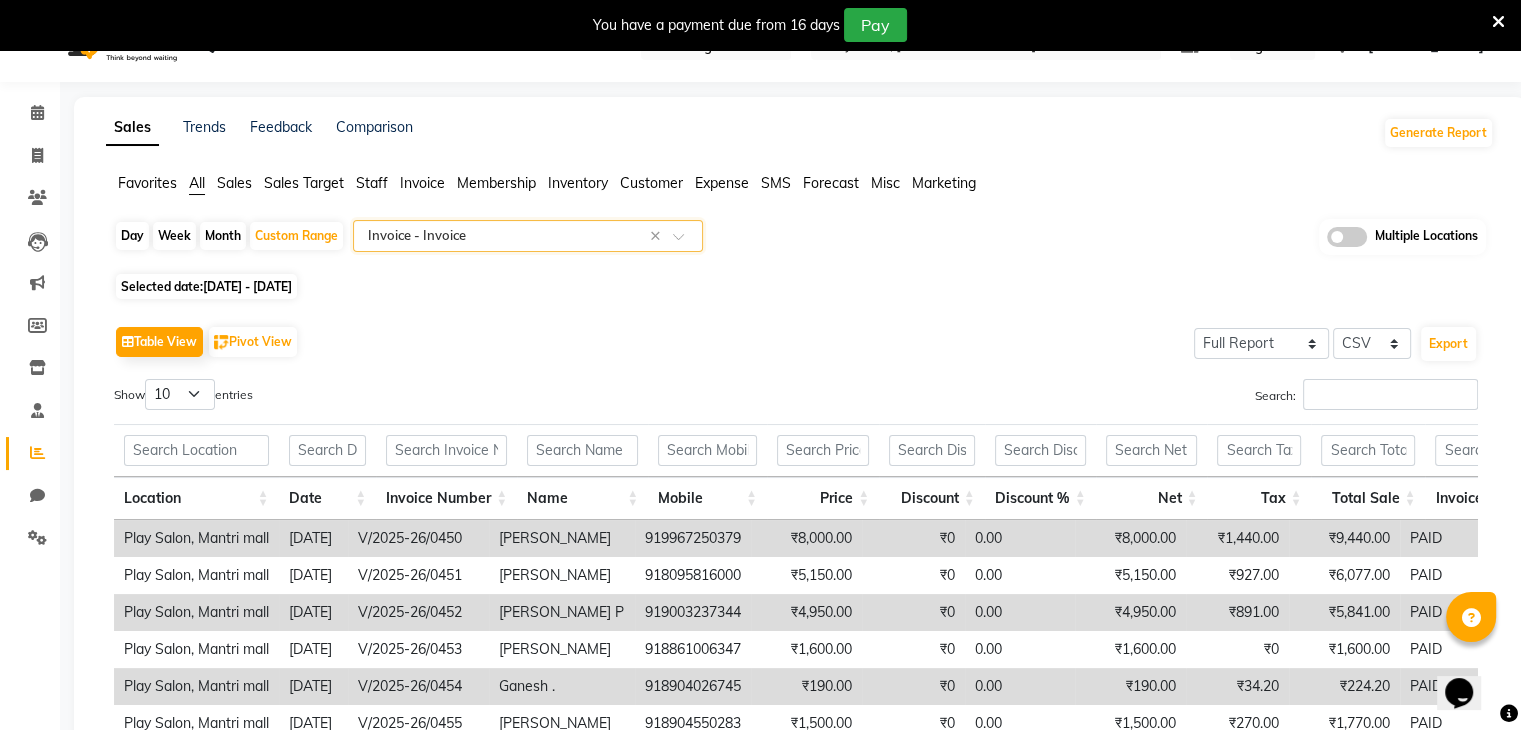 scroll, scrollTop: 39, scrollLeft: 0, axis: vertical 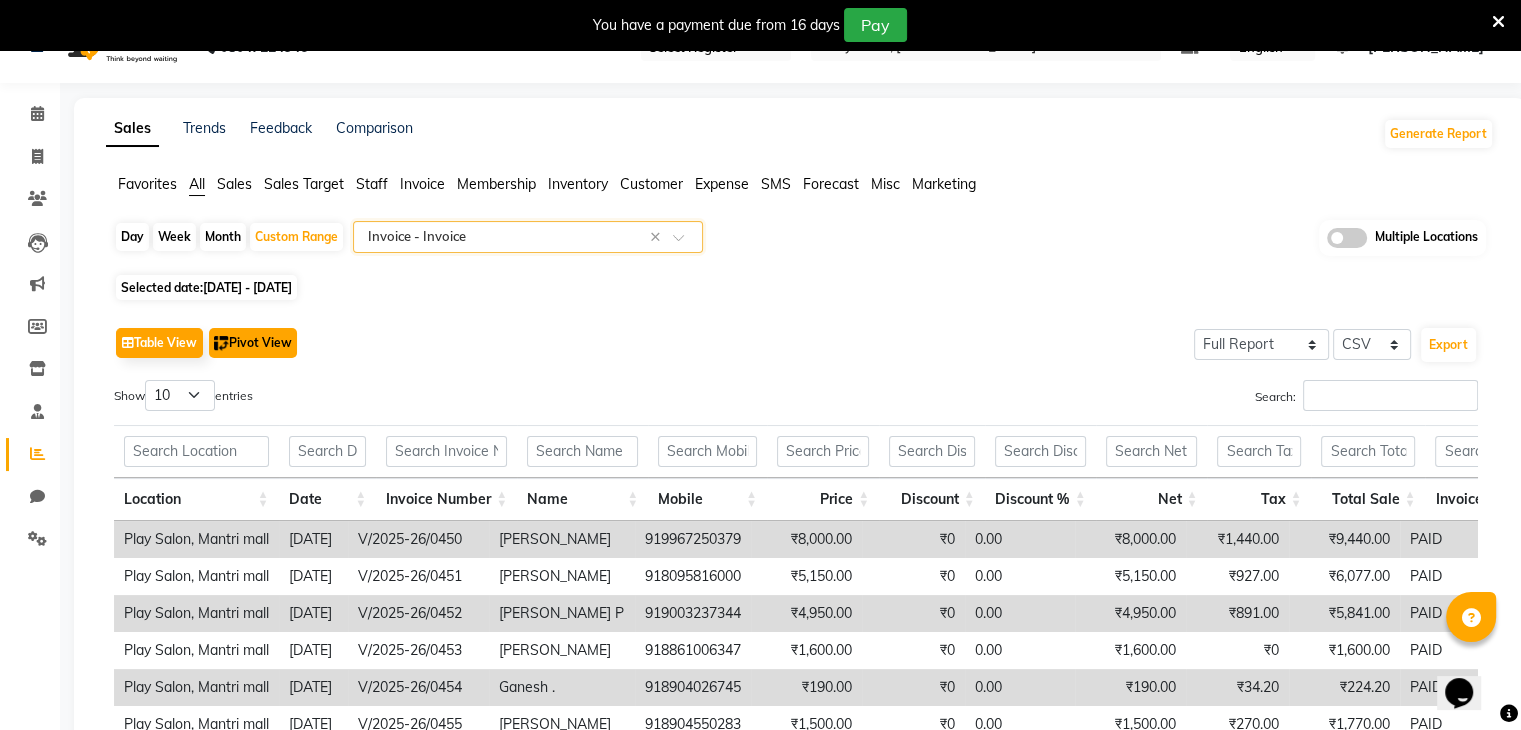 click on "Pivot View" 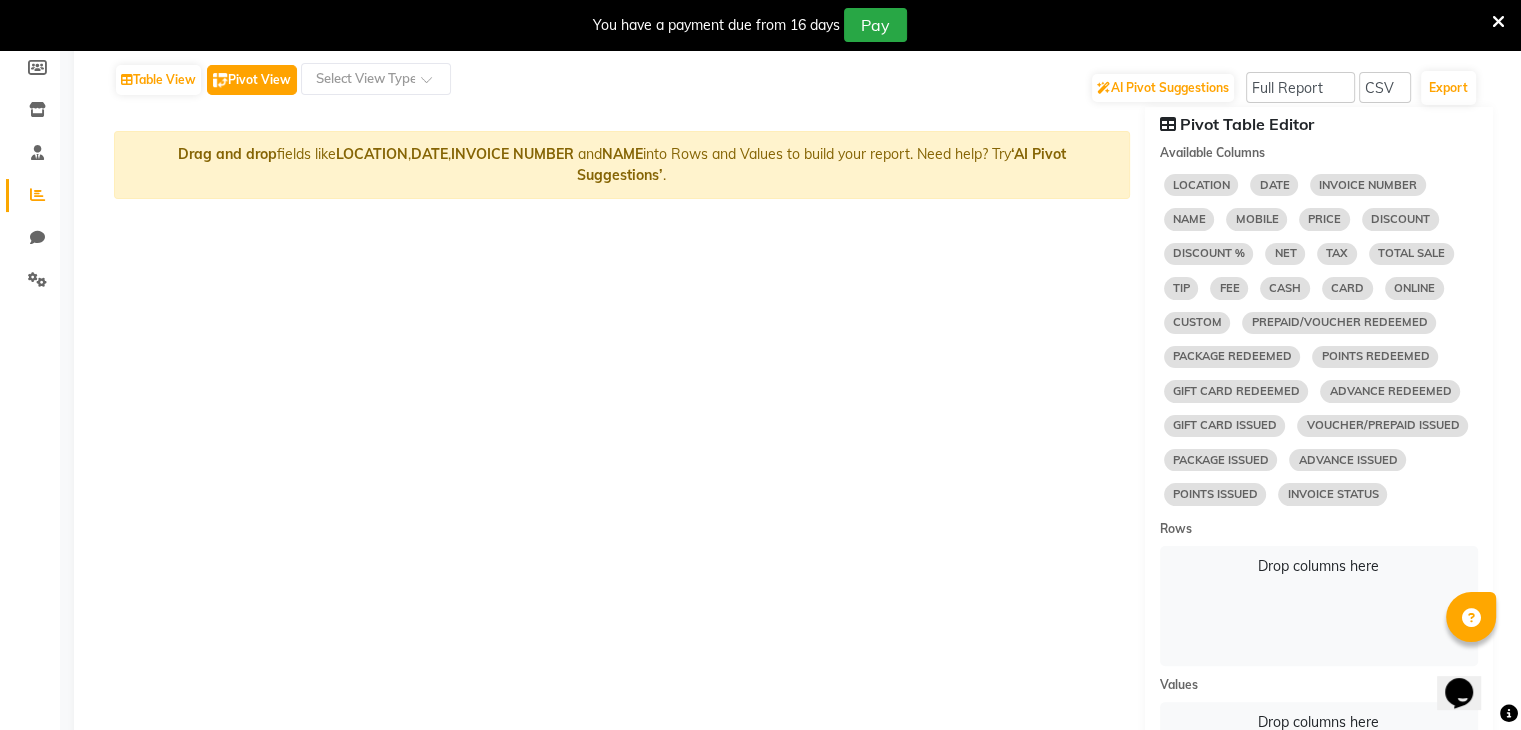 scroll, scrollTop: 299, scrollLeft: 0, axis: vertical 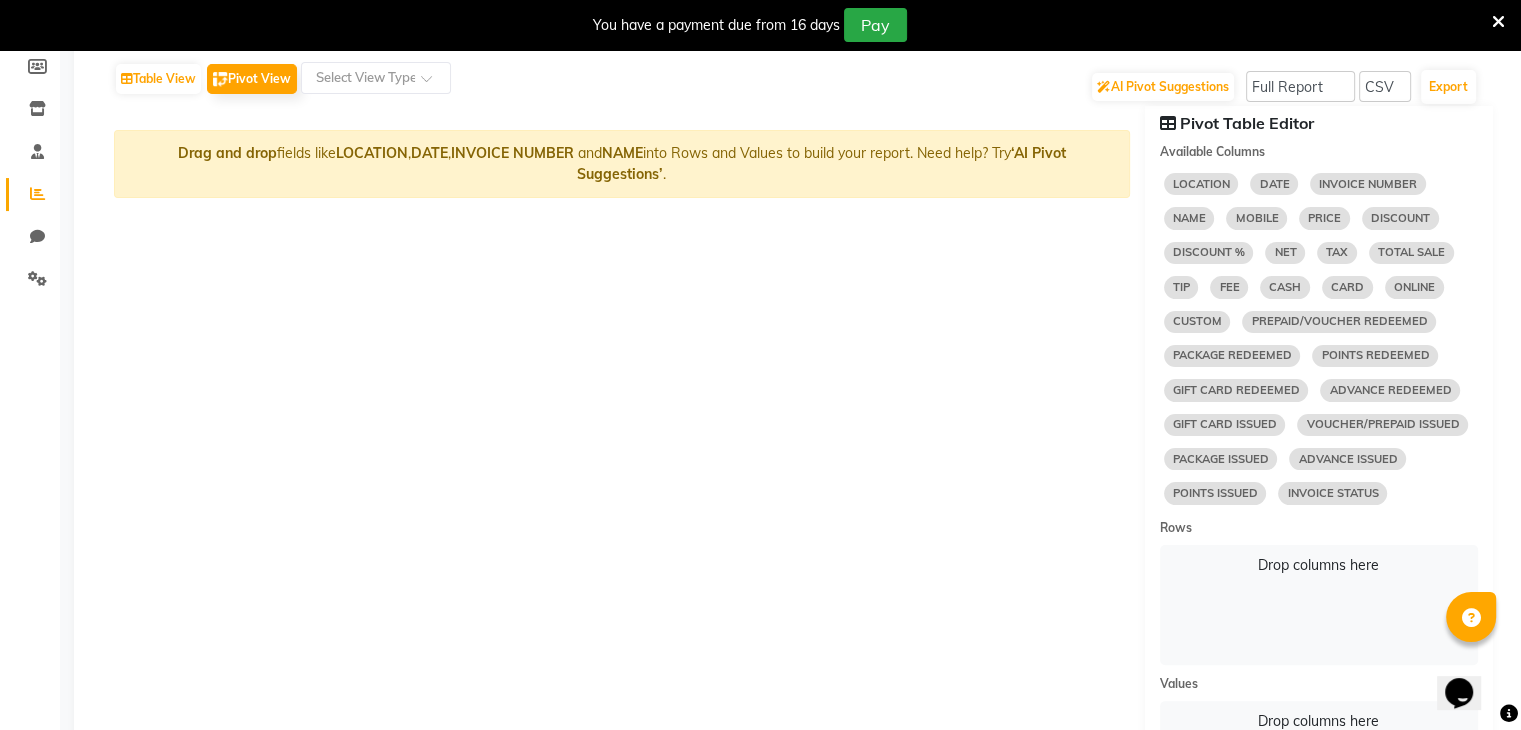 select on "10" 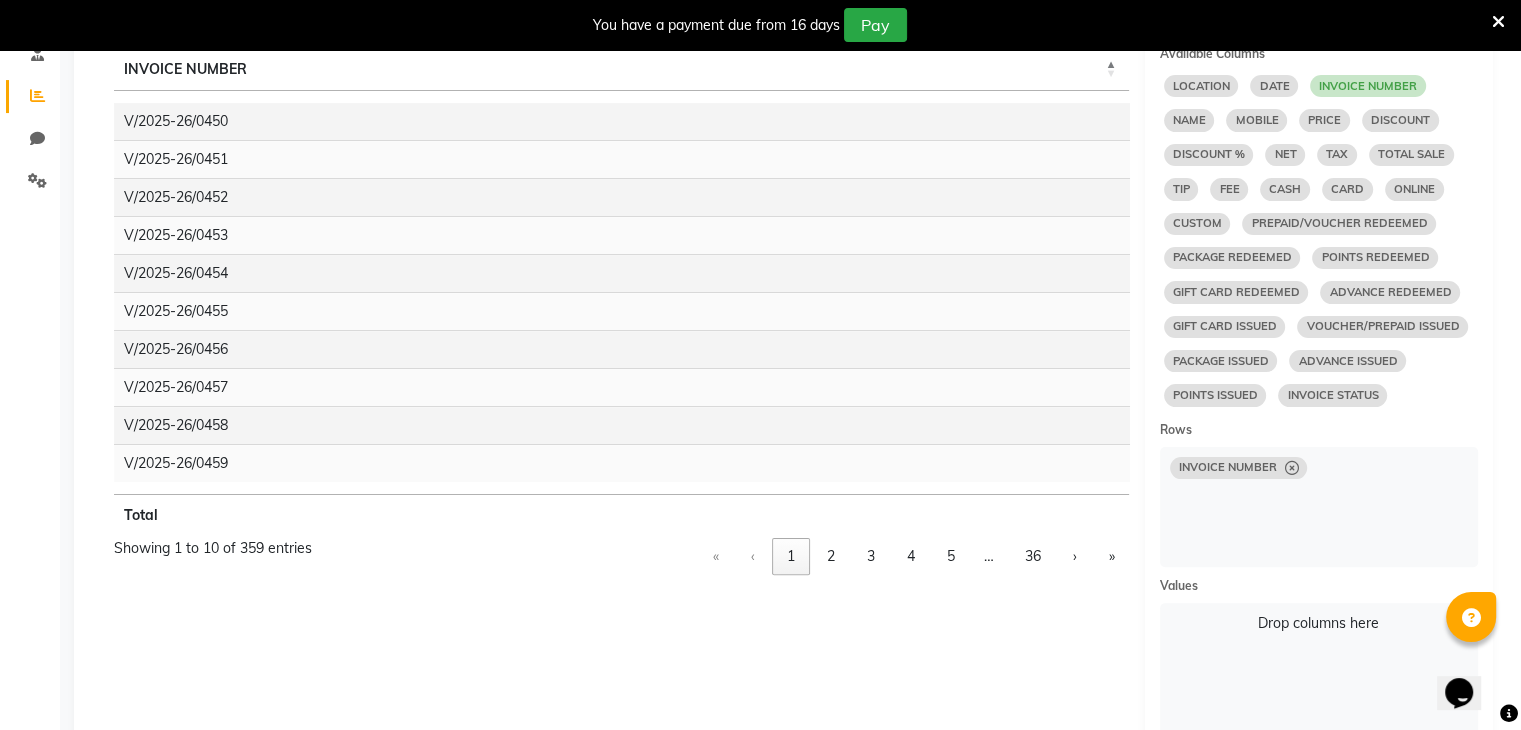 scroll, scrollTop: 405, scrollLeft: 0, axis: vertical 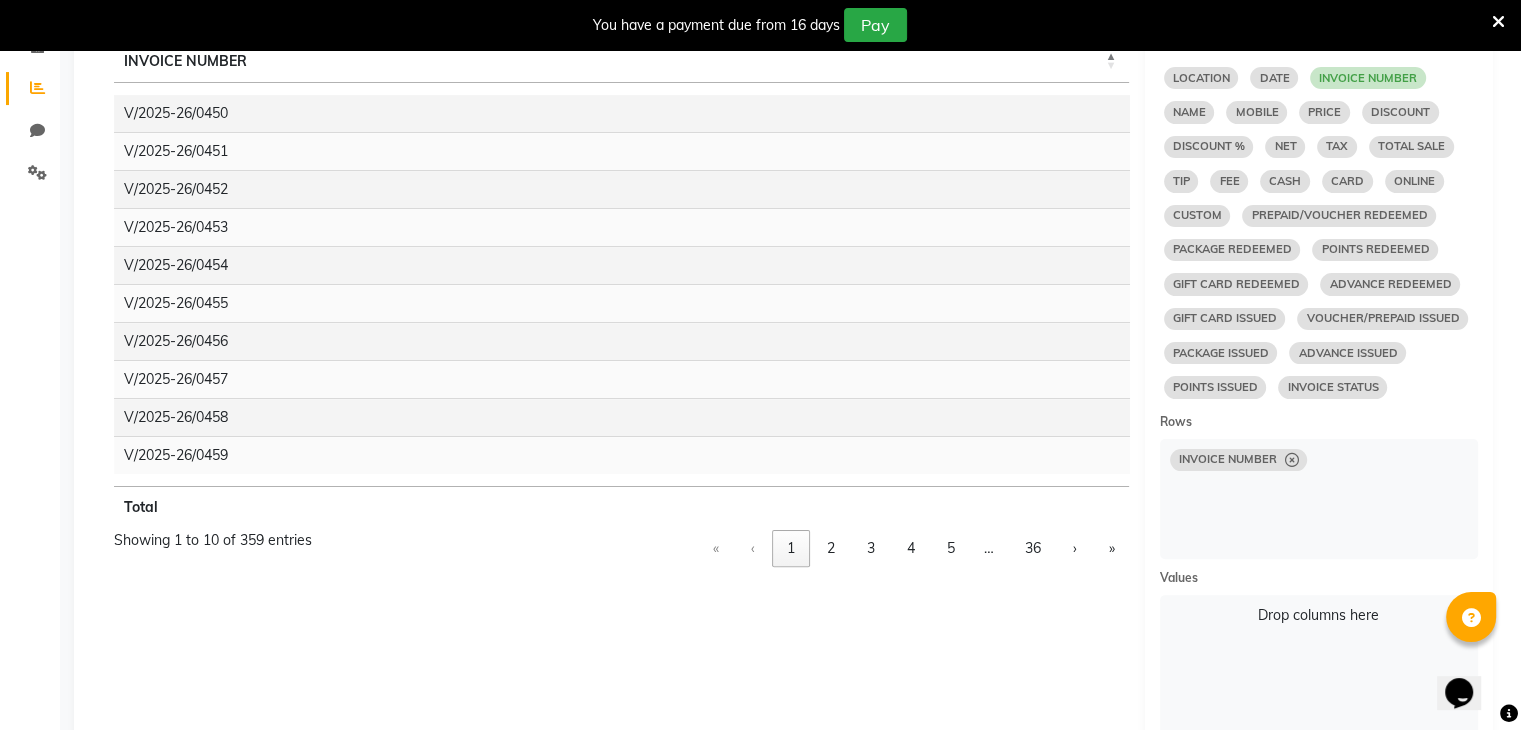 select on "10" 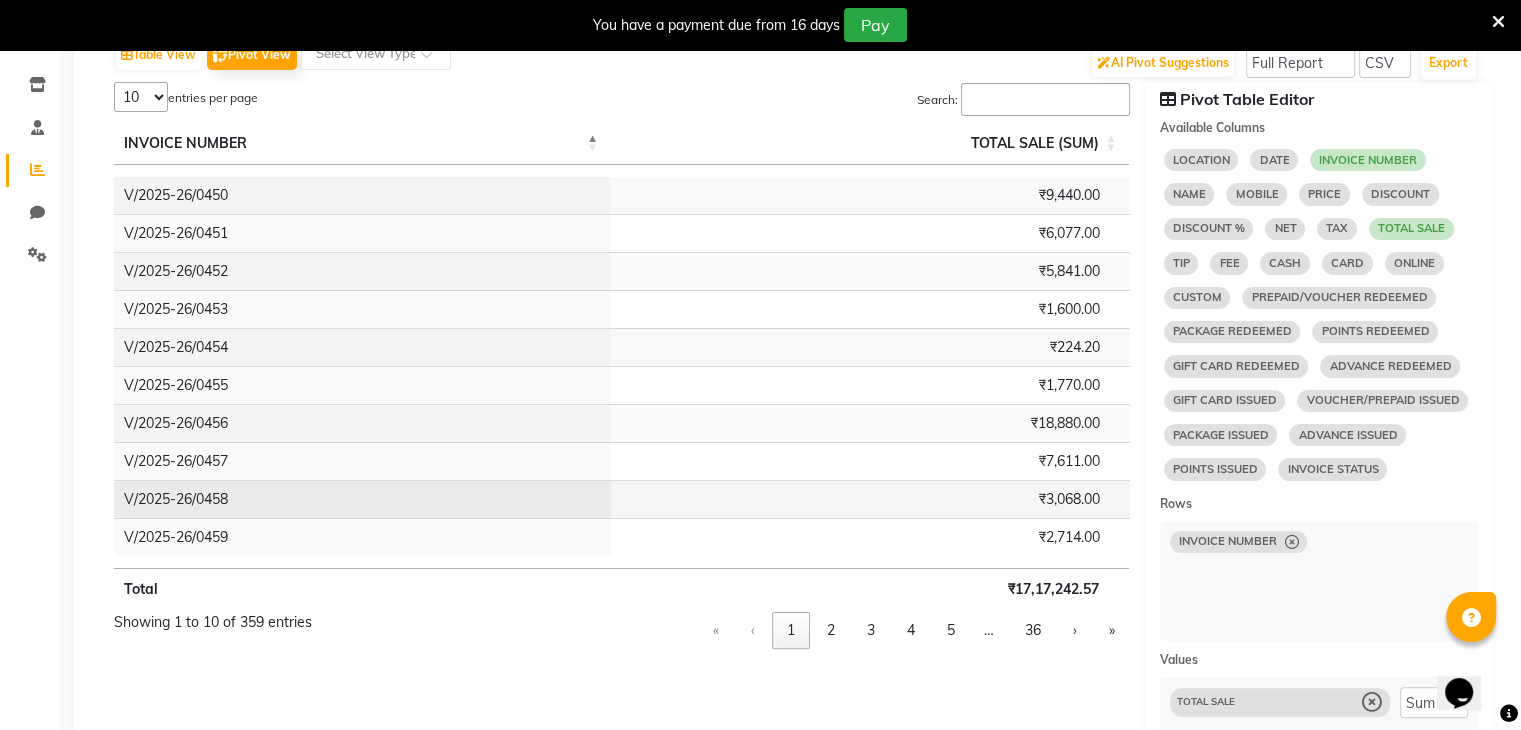 scroll, scrollTop: 285, scrollLeft: 0, axis: vertical 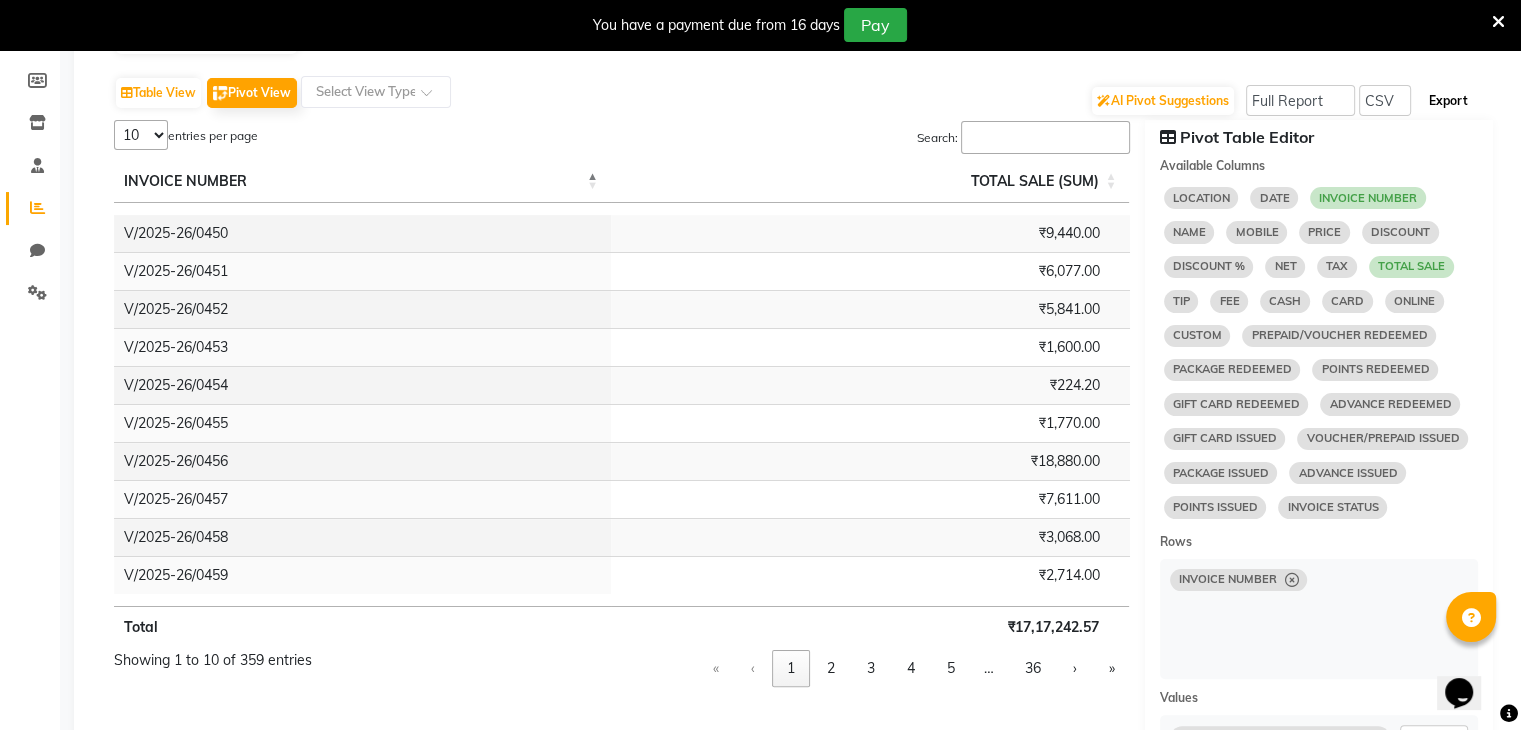 click on "Export" 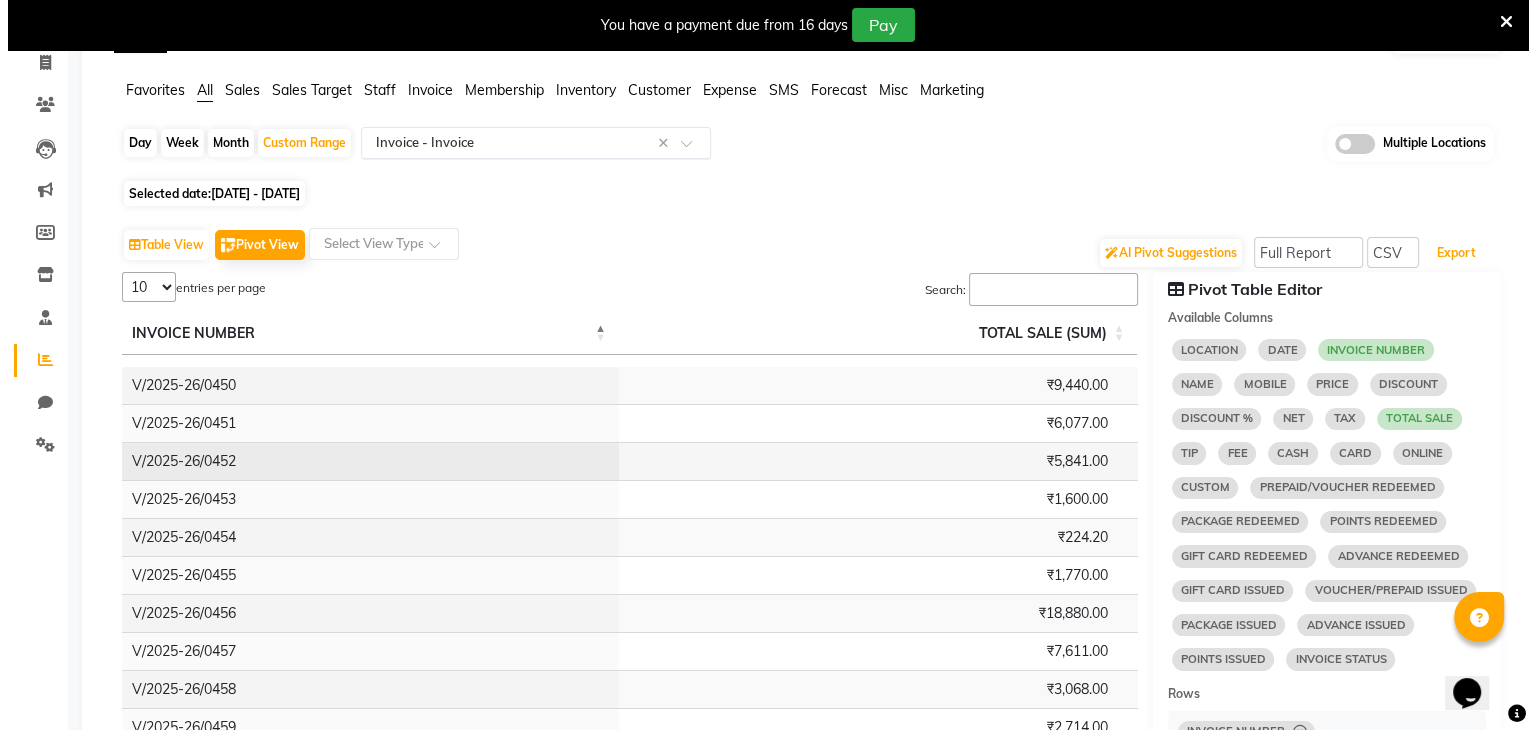 scroll, scrollTop: 132, scrollLeft: 0, axis: vertical 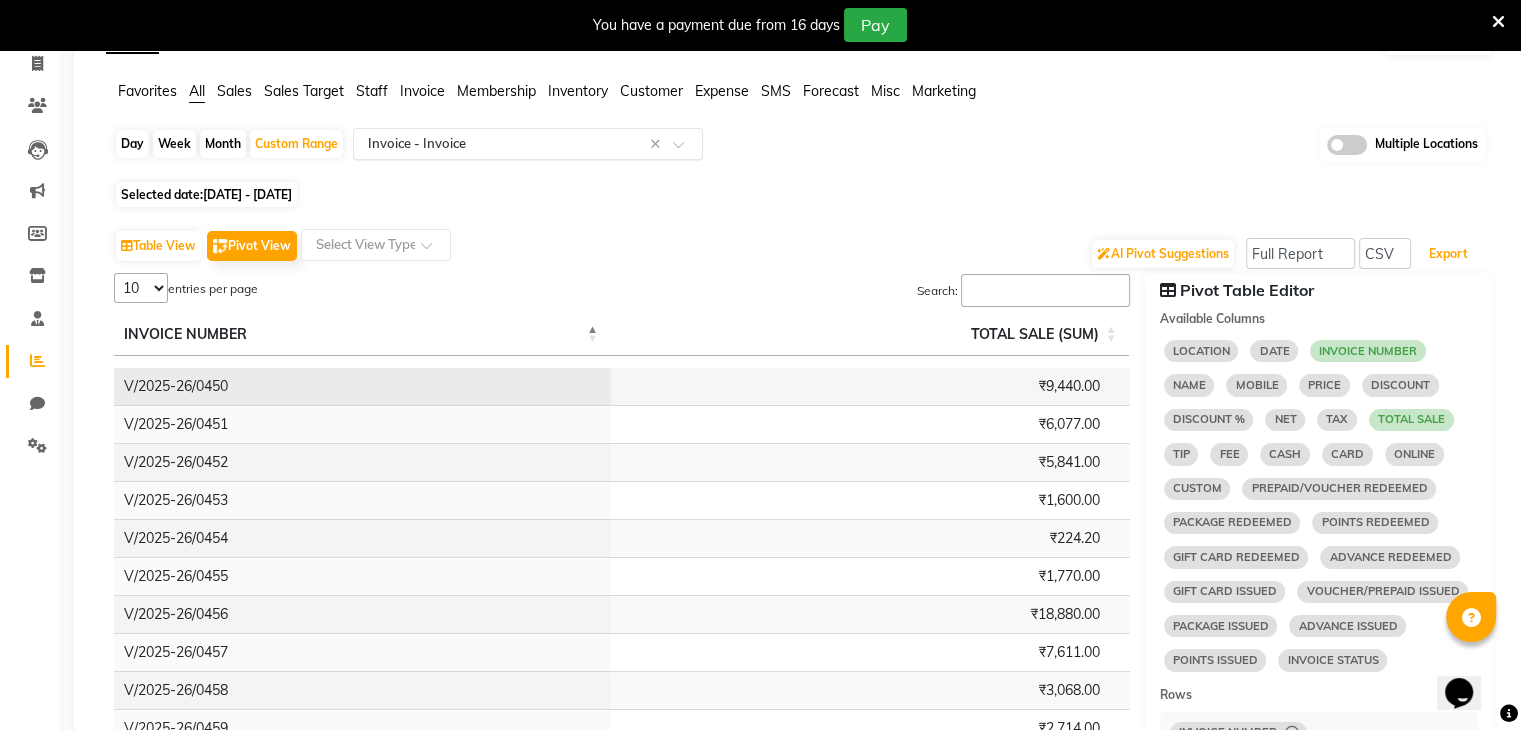 type 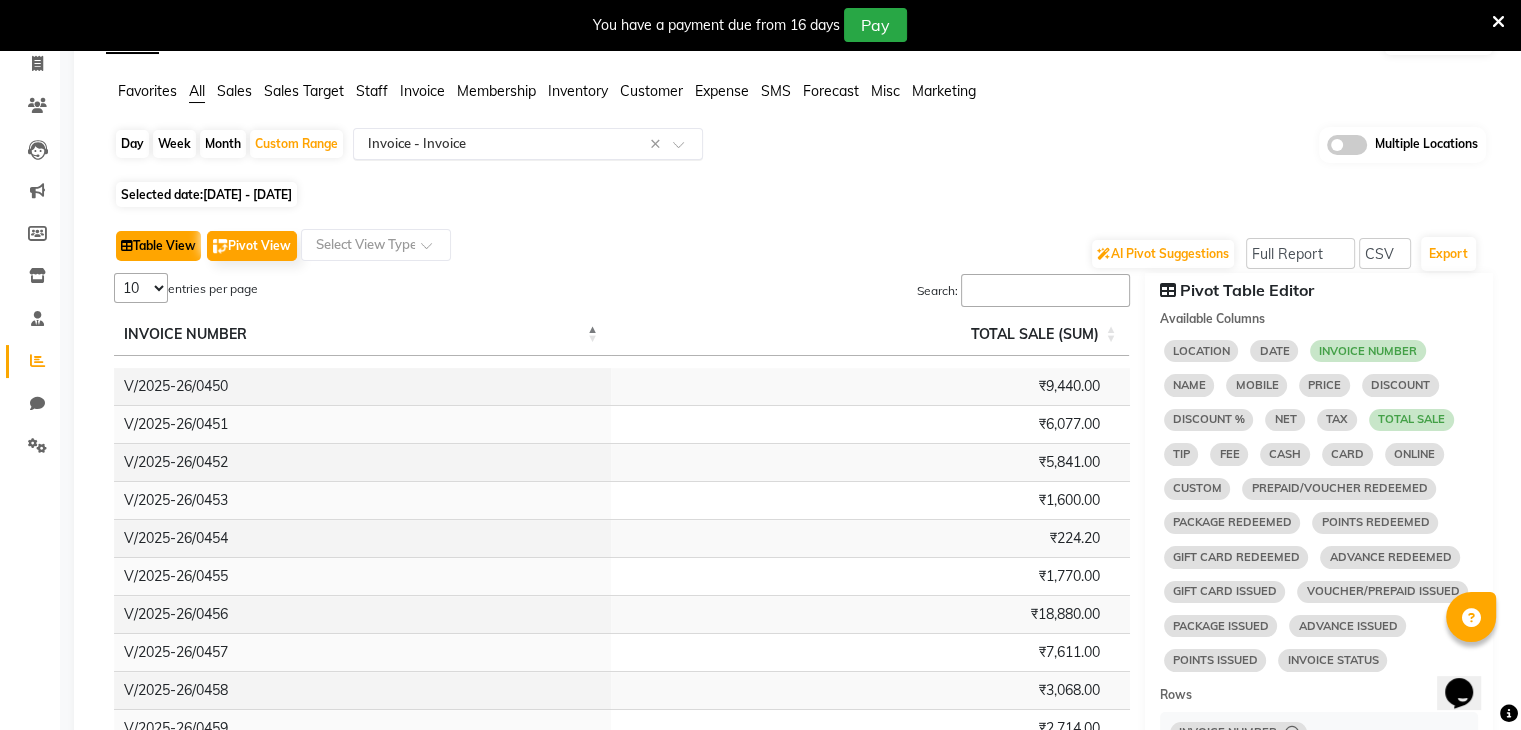 click on "Table View" 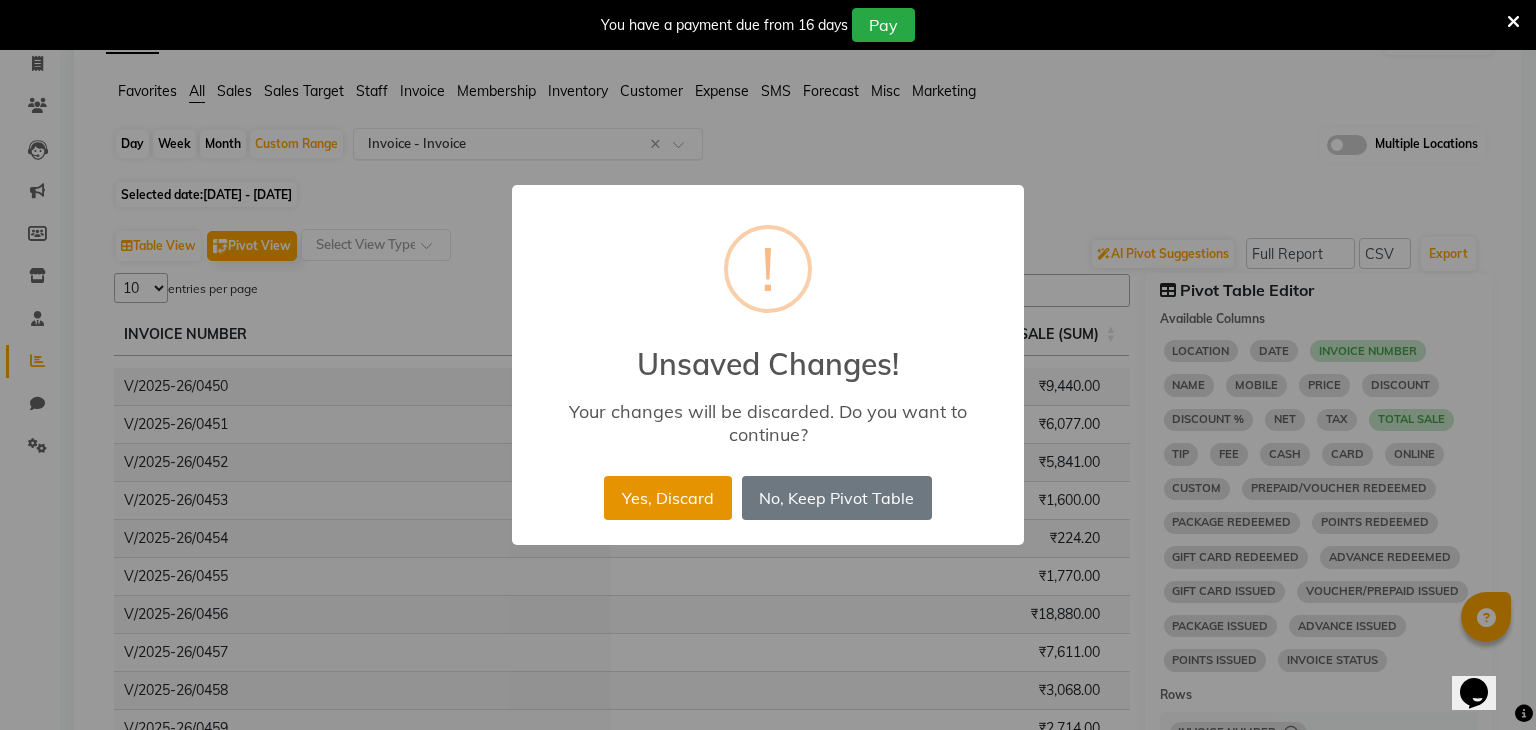click on "Yes, Discard" at bounding box center (667, 498) 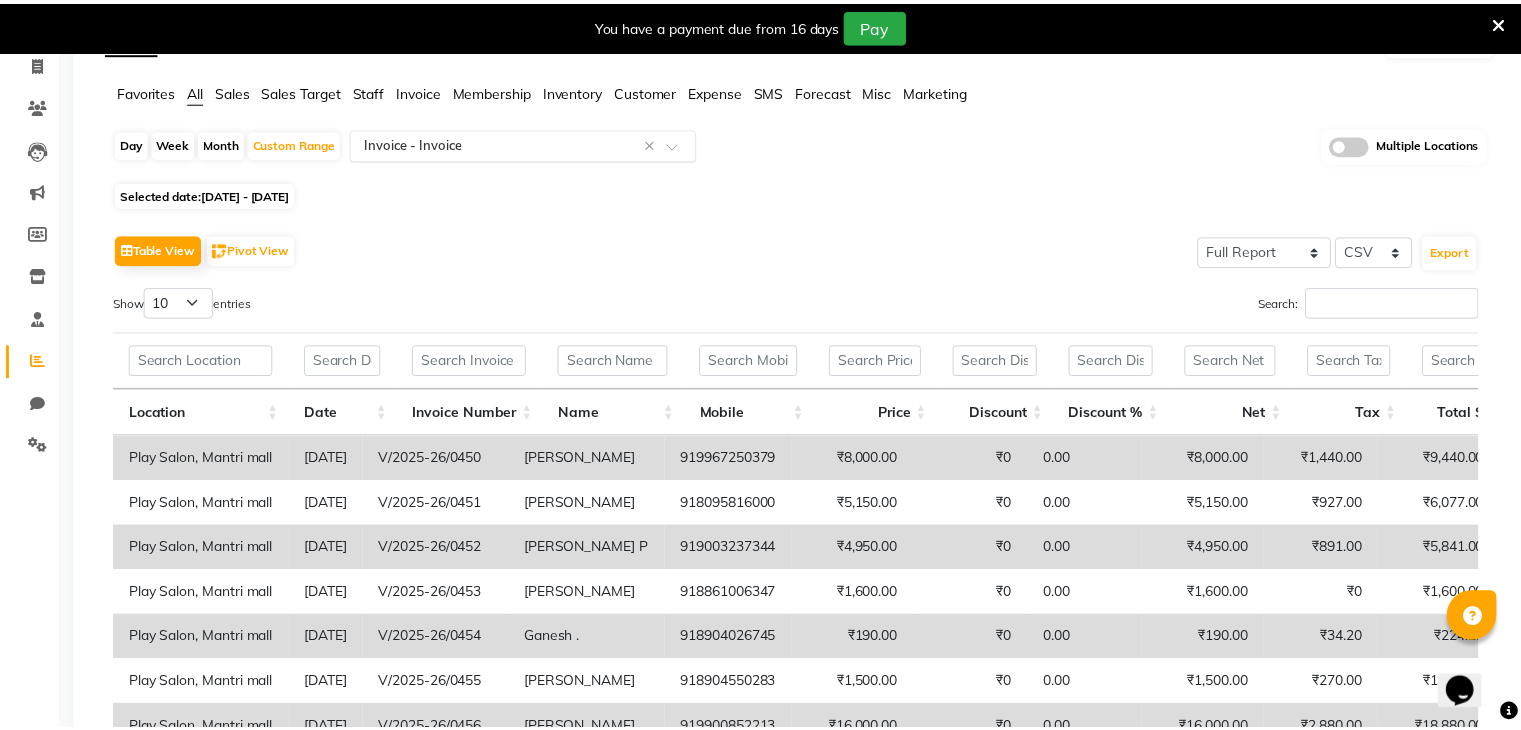 scroll, scrollTop: 0, scrollLeft: 0, axis: both 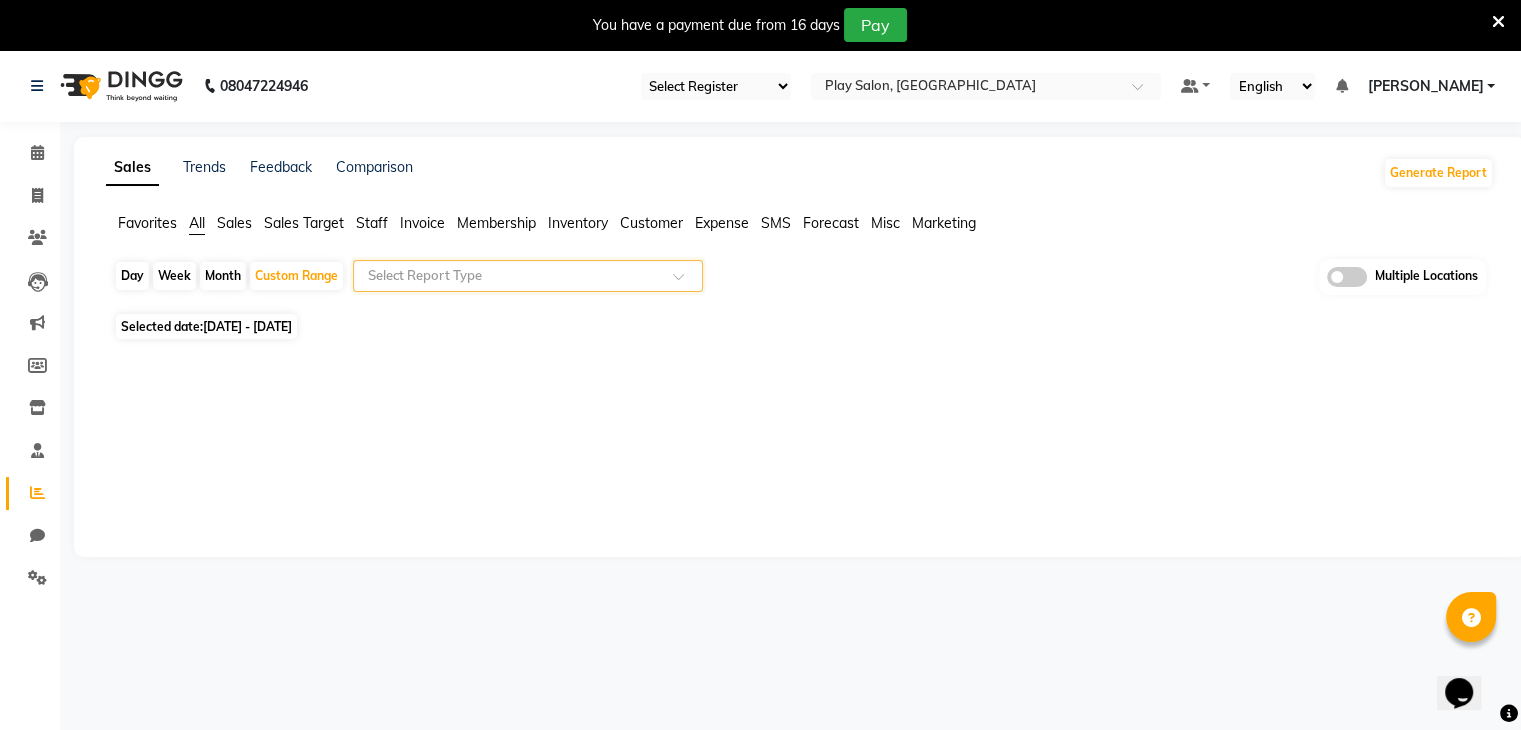 click 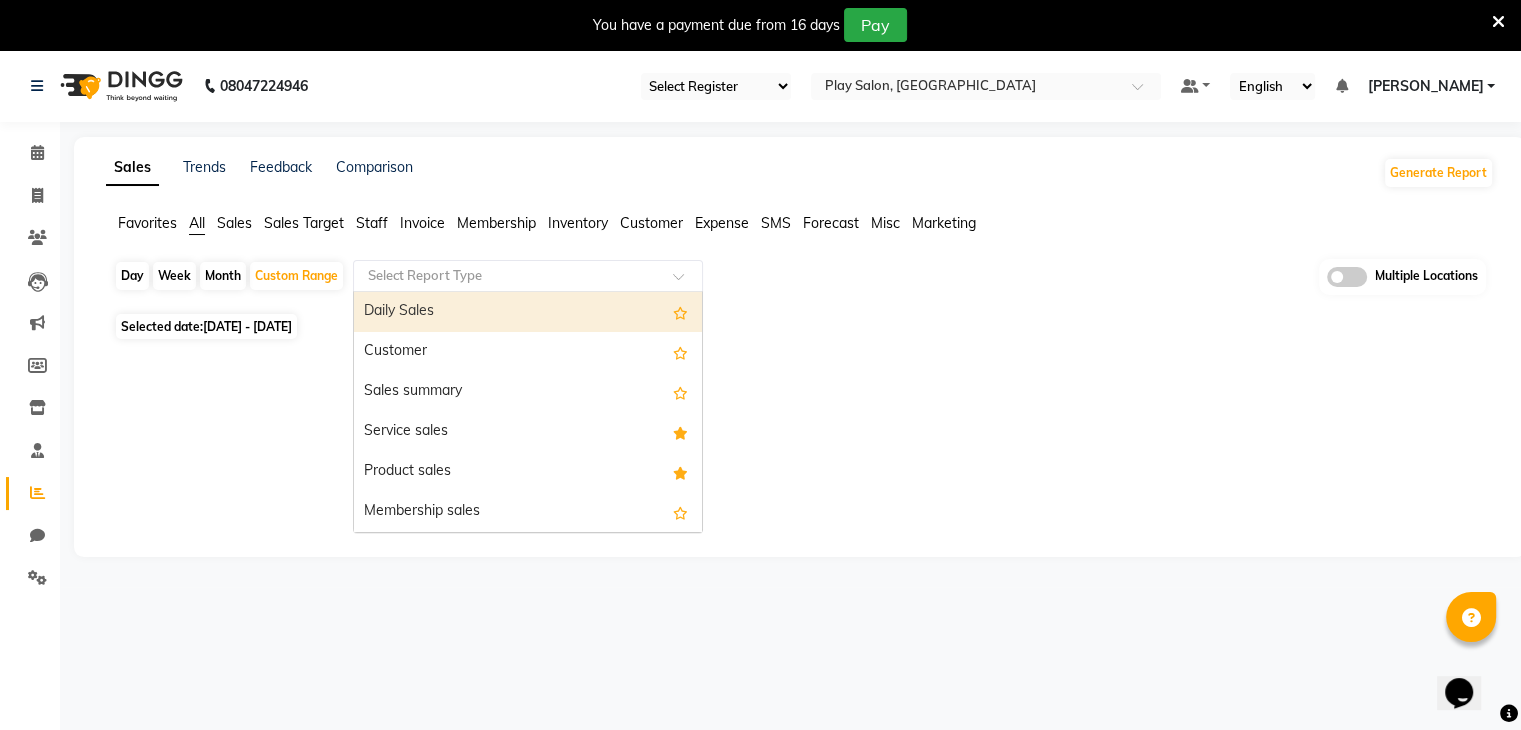 click on "Daily Sales" at bounding box center (528, 312) 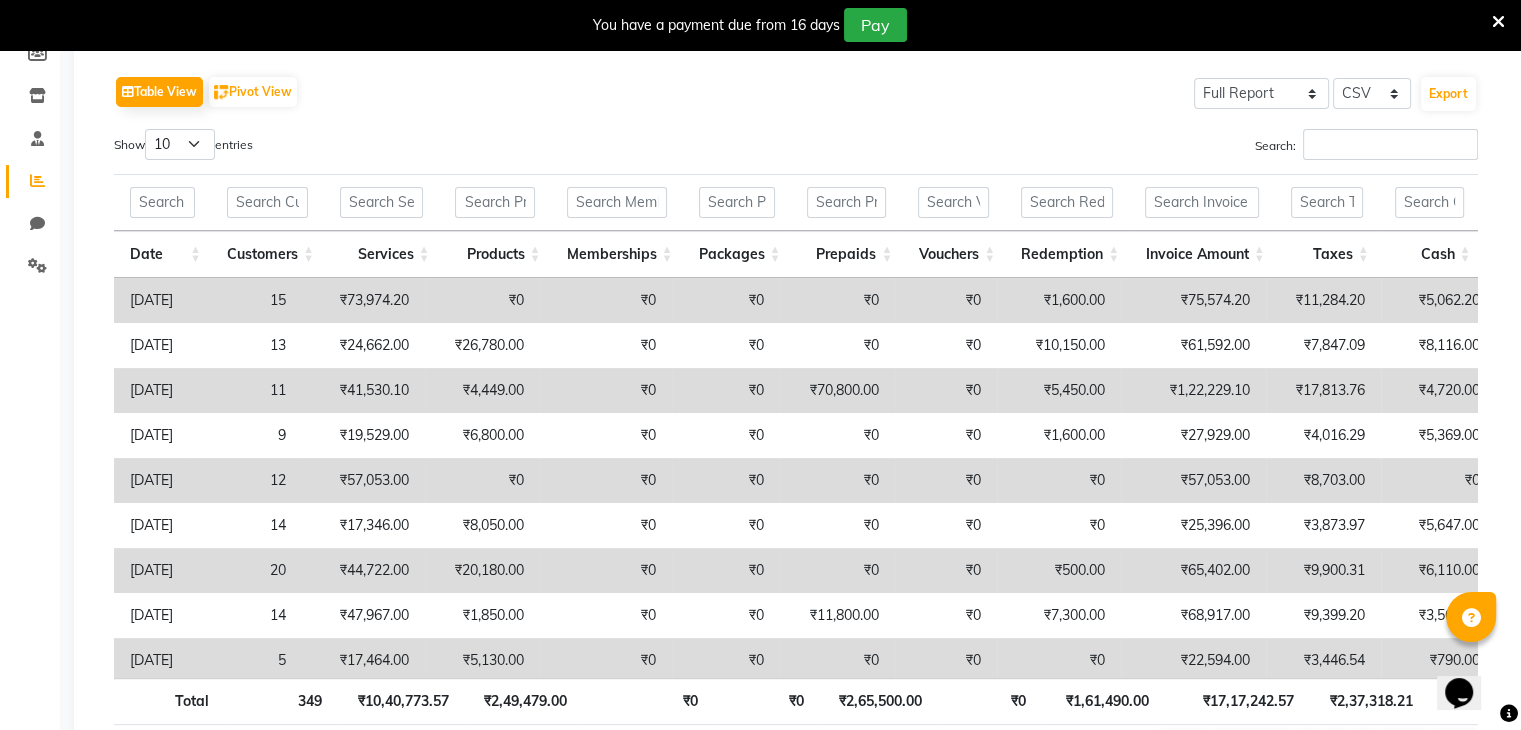 scroll, scrollTop: 313, scrollLeft: 0, axis: vertical 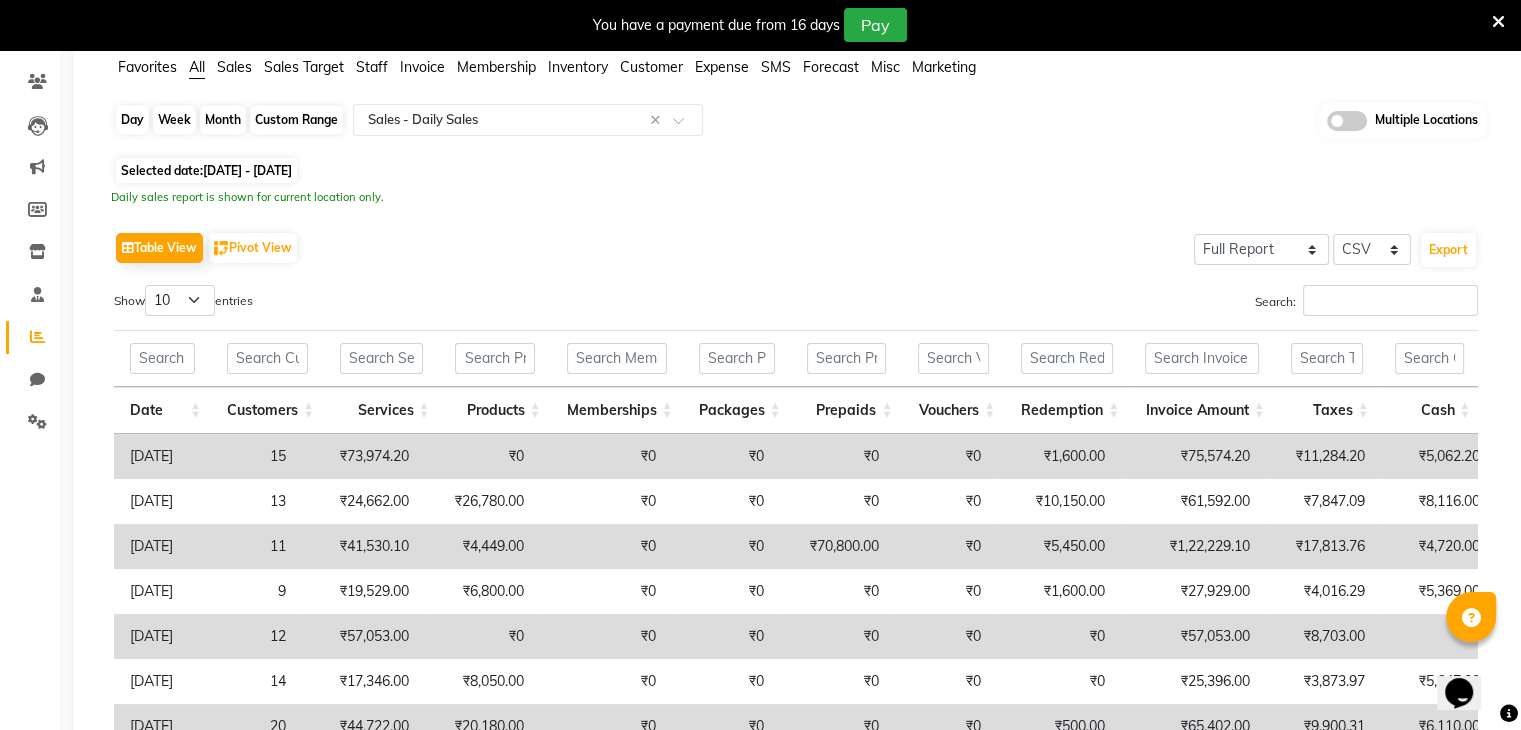 click on "Custom Range" 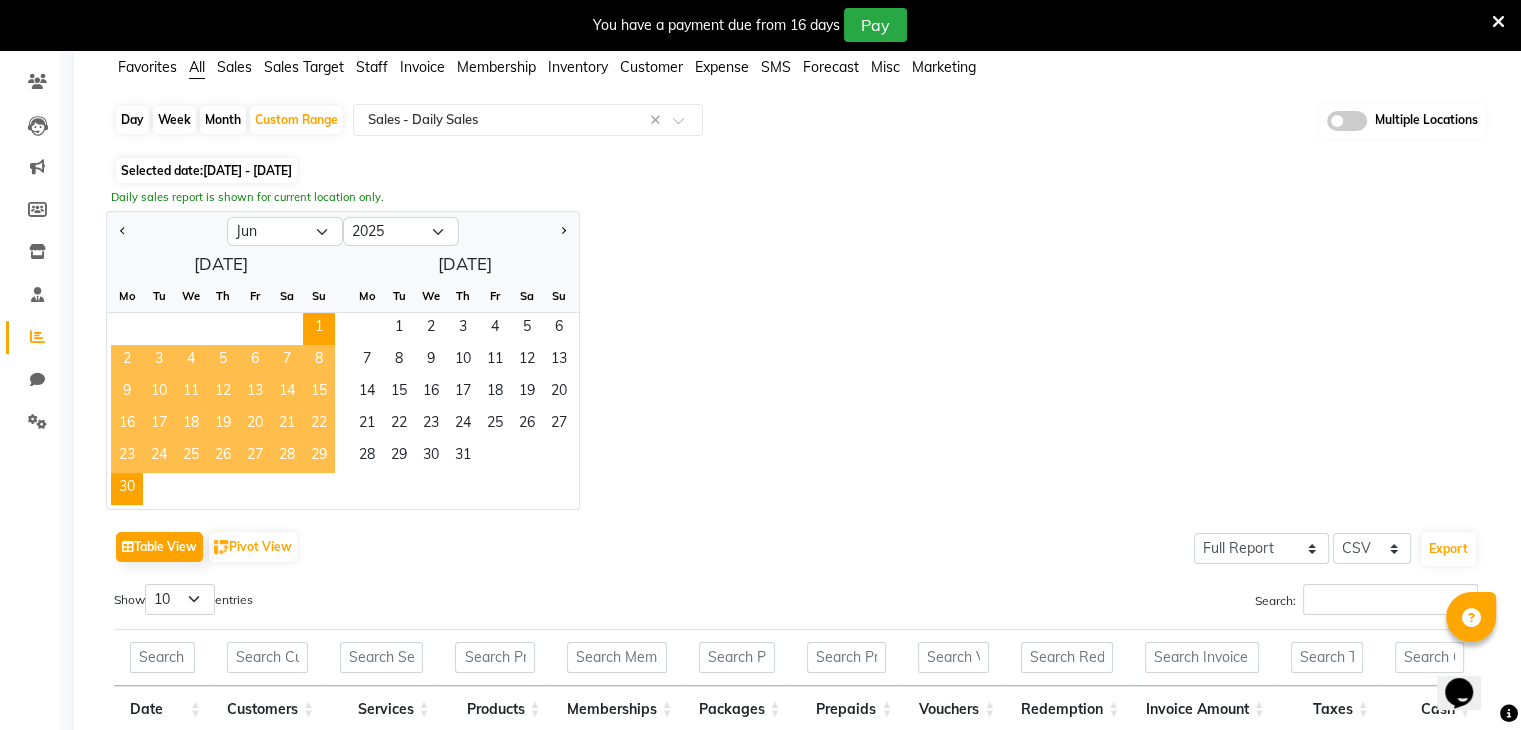 click on "Jan Feb Mar Apr May Jun [DATE] Aug Sep Oct Nov [DATE] 2016 2017 2018 2019 2020 2021 2022 2023 2024 2025 2026 2027 2028 2029 2030 2031 2032 2033 2034 2035  [DATE]  Mo Tu We Th Fr Sa Su  1   2   3   4   5   6   7   8   9   10   11   12   13   14   15   16   17   18   19   20   21   22   23   24   25   26   27   28   29   [DATE] Tu We Th Fr Sa Su  1   2   3   4   5   6   7   8   9   10   11   12   13   14   15   16   17   18   19   20   21   22   23   24   25   26   27   28   29   30   31" 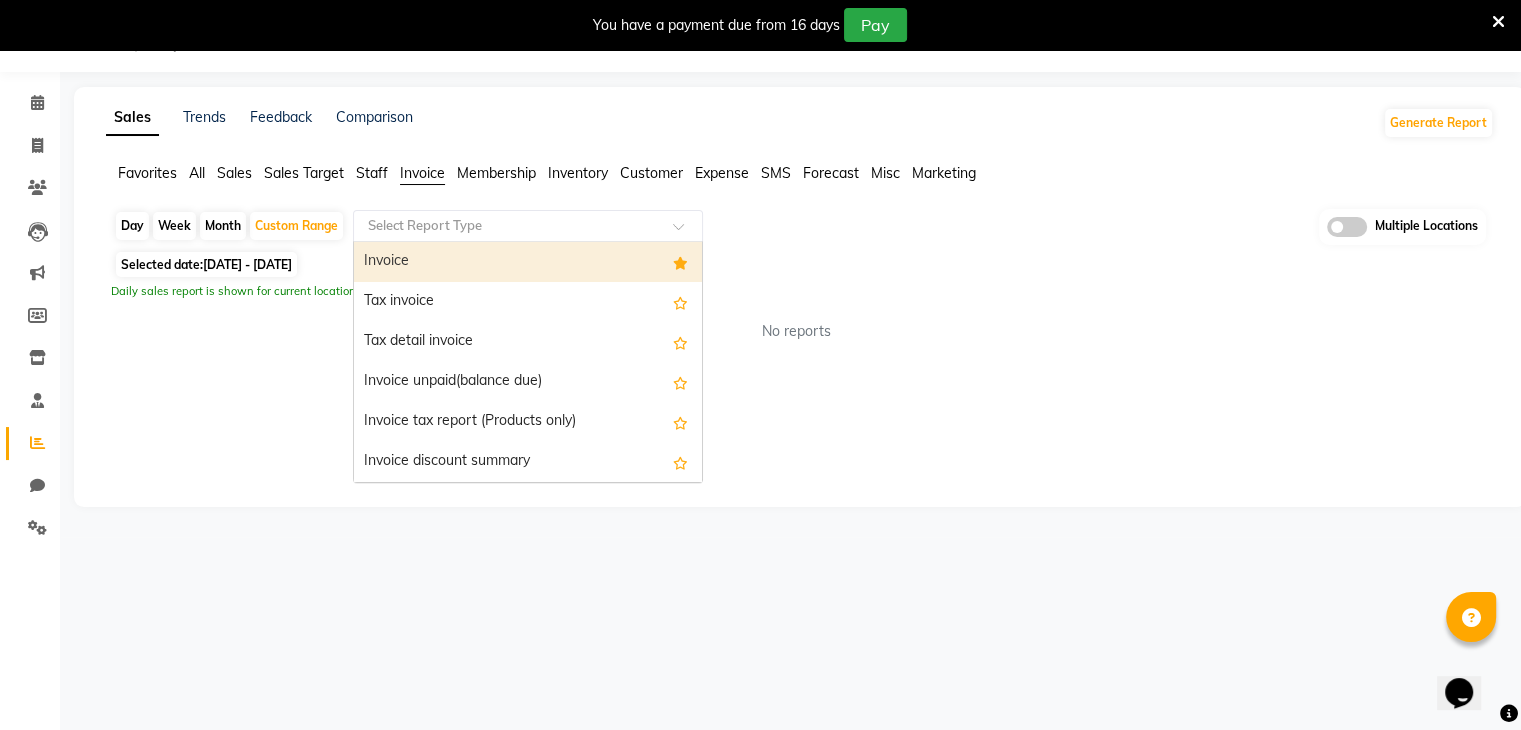 click 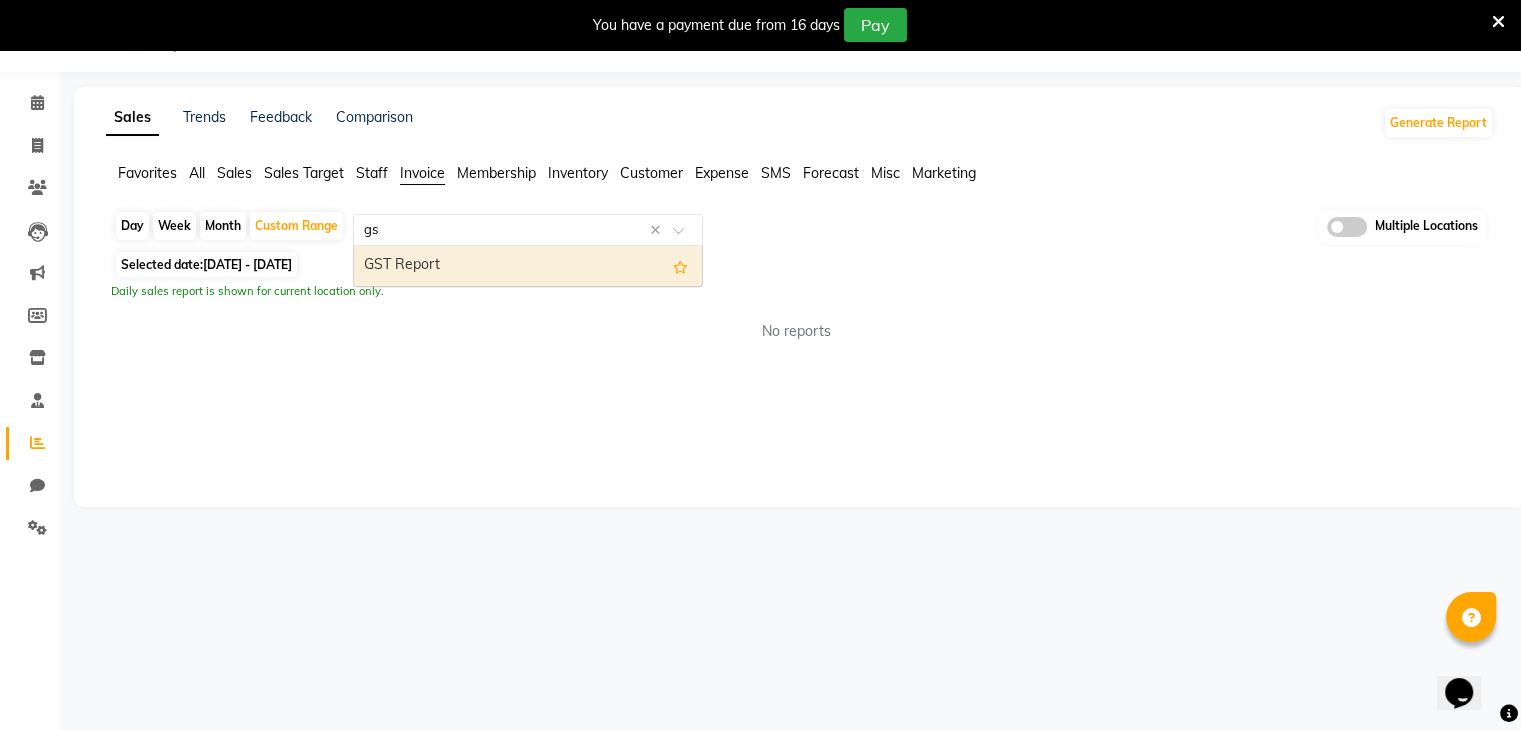 type on "gst" 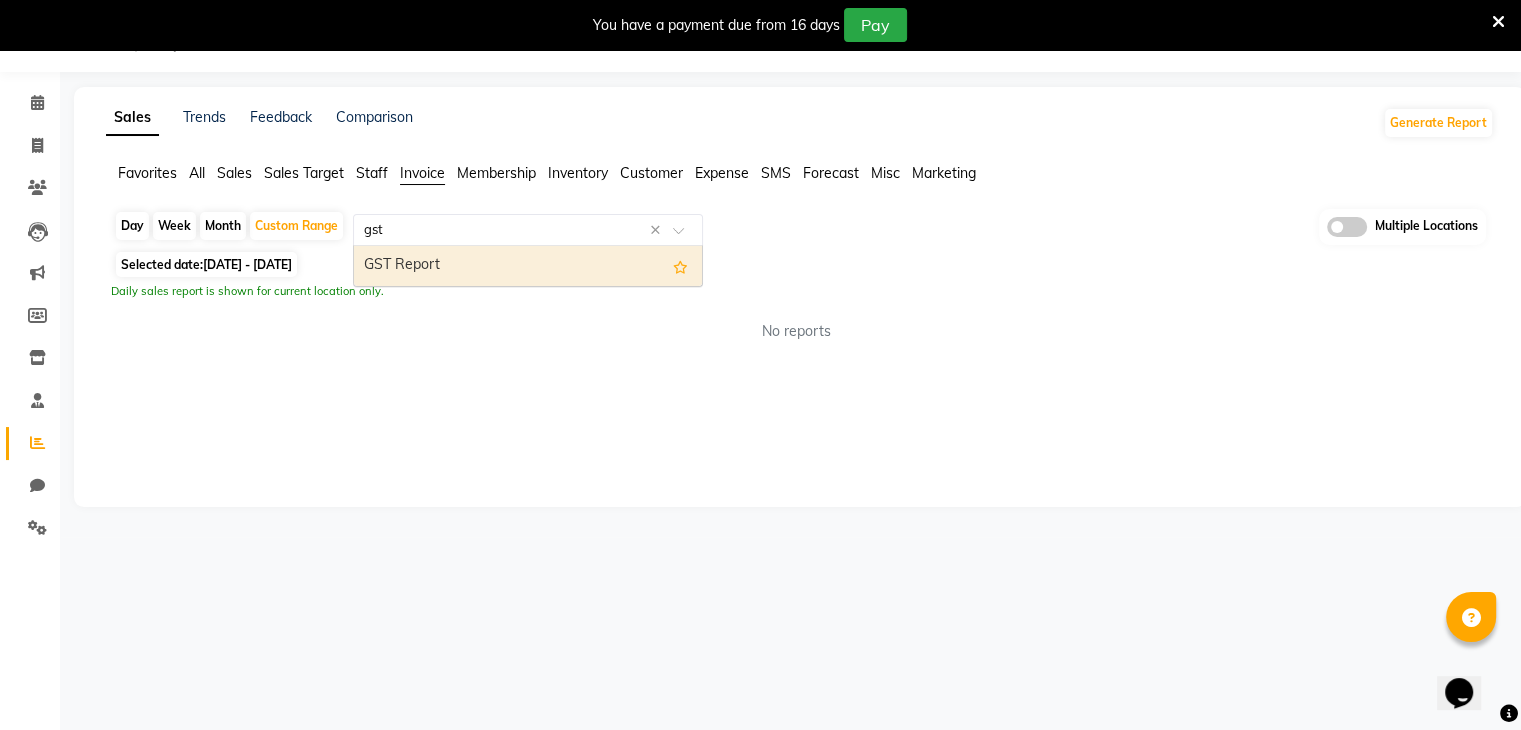 click on "GST Report" at bounding box center (528, 266) 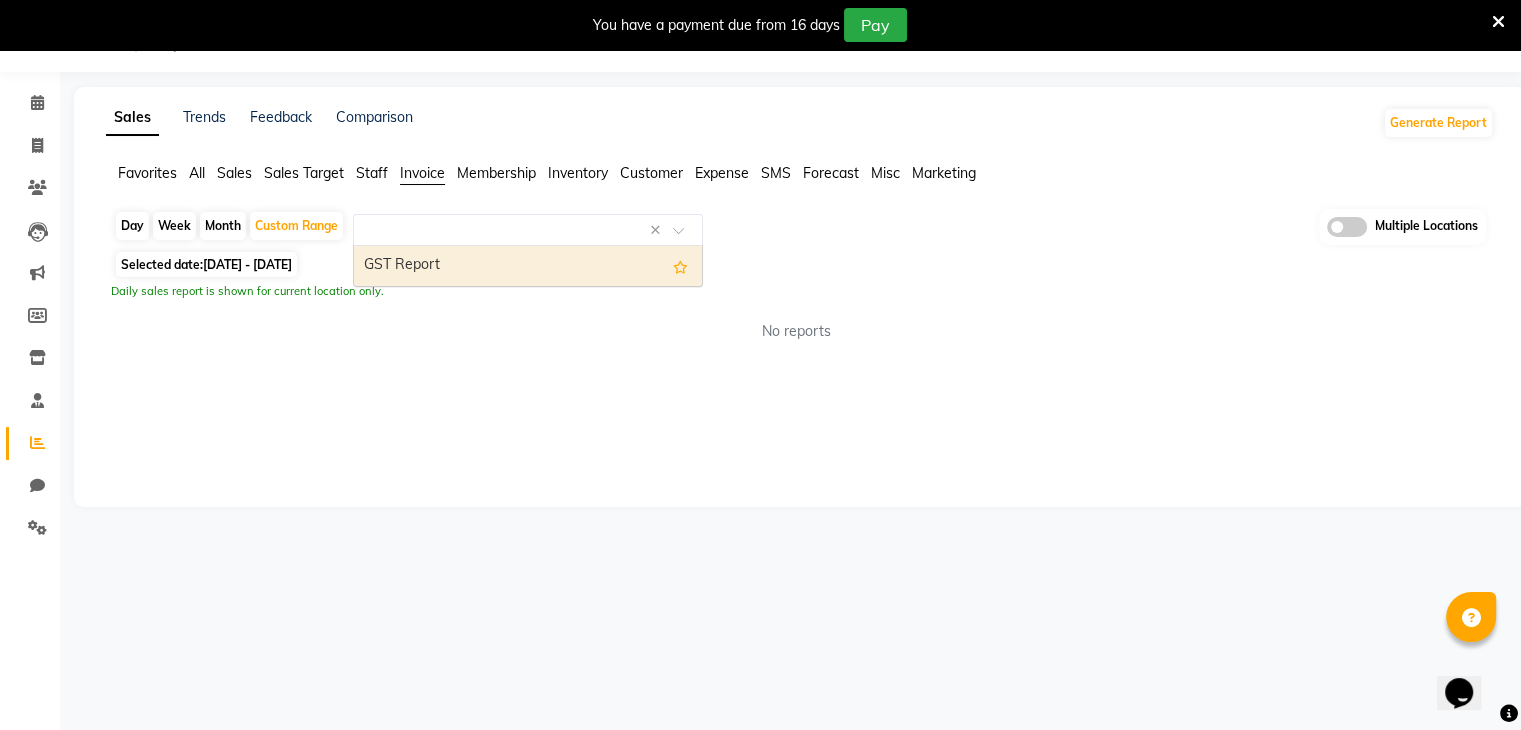 select on "full_report" 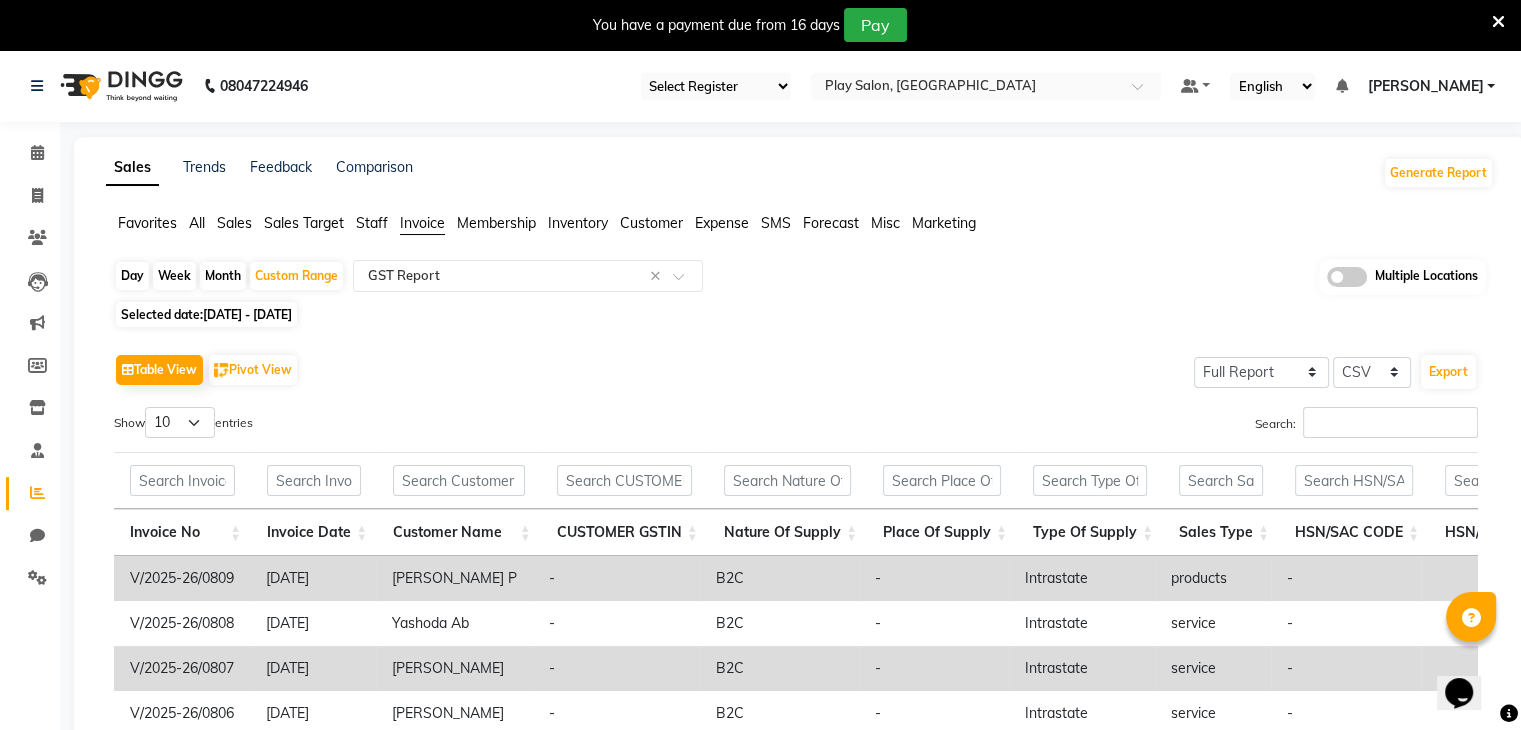 click on "Staff" 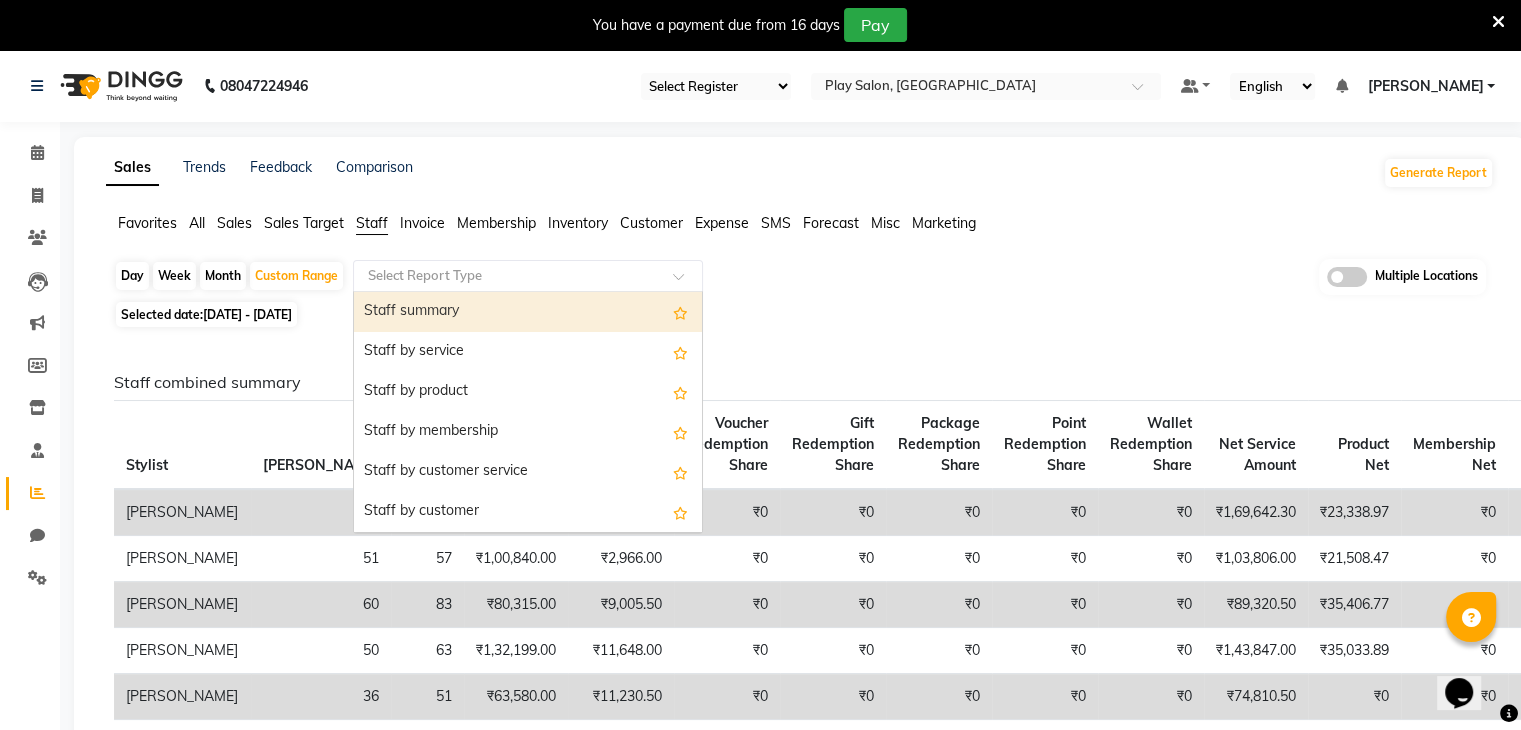 click on "Select Report Type" 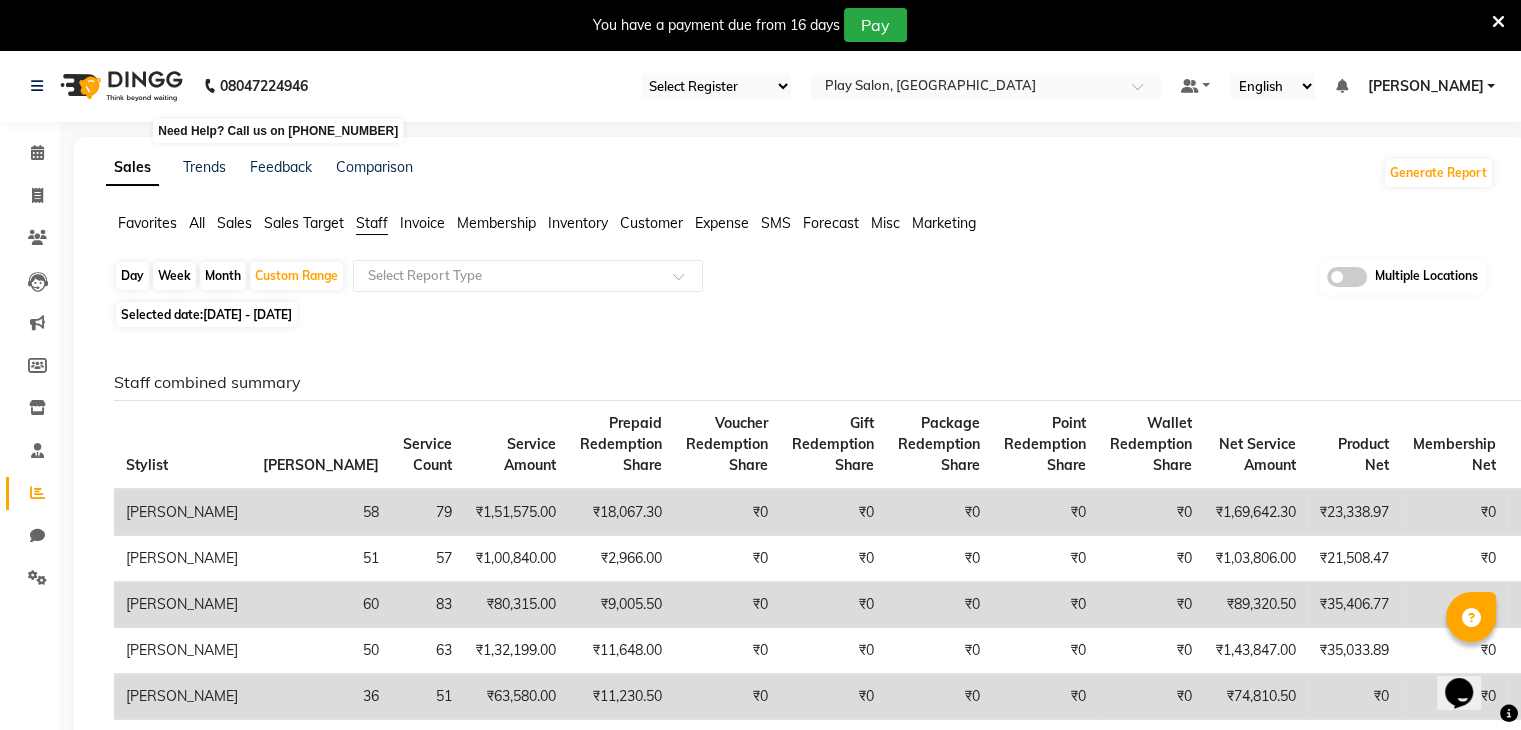 click on "08047224946" 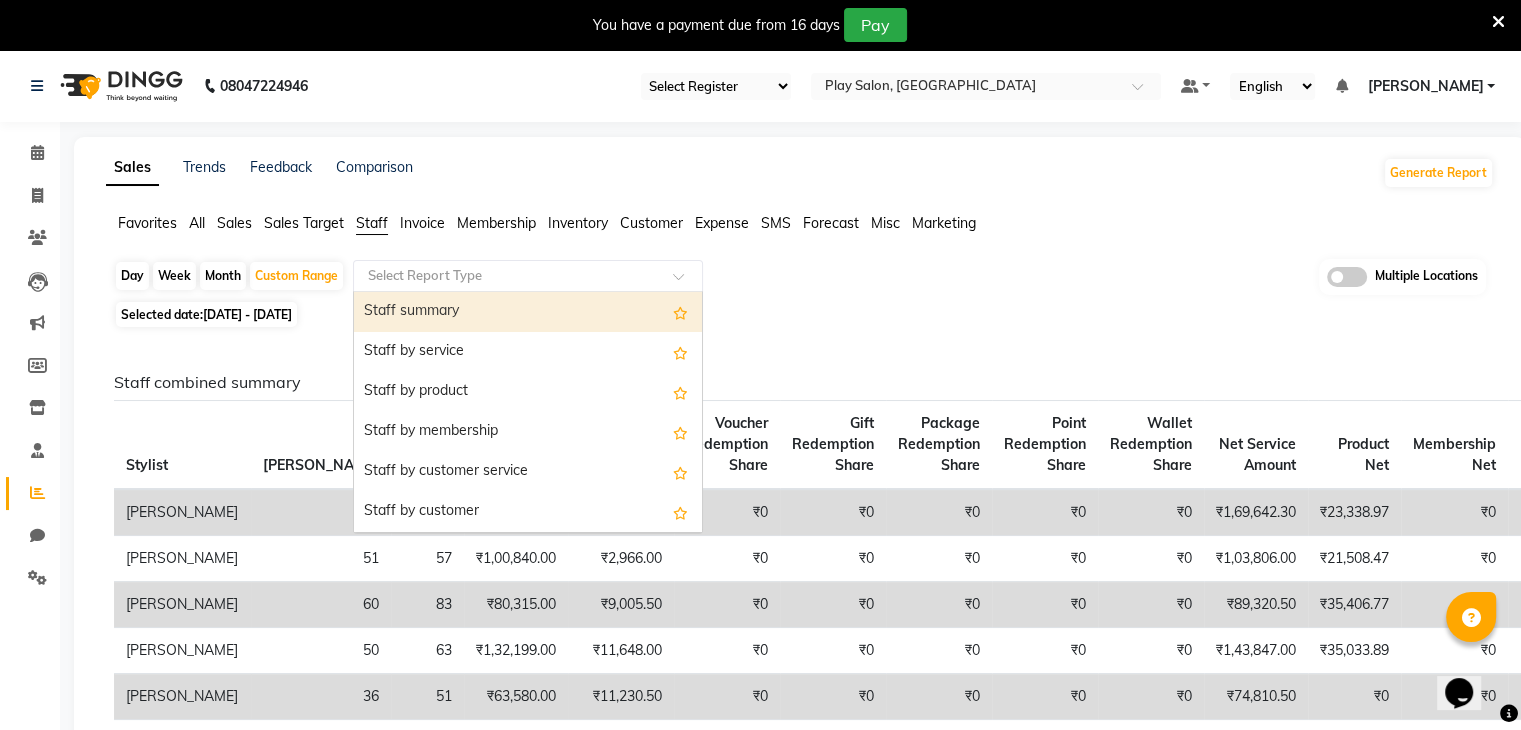 click 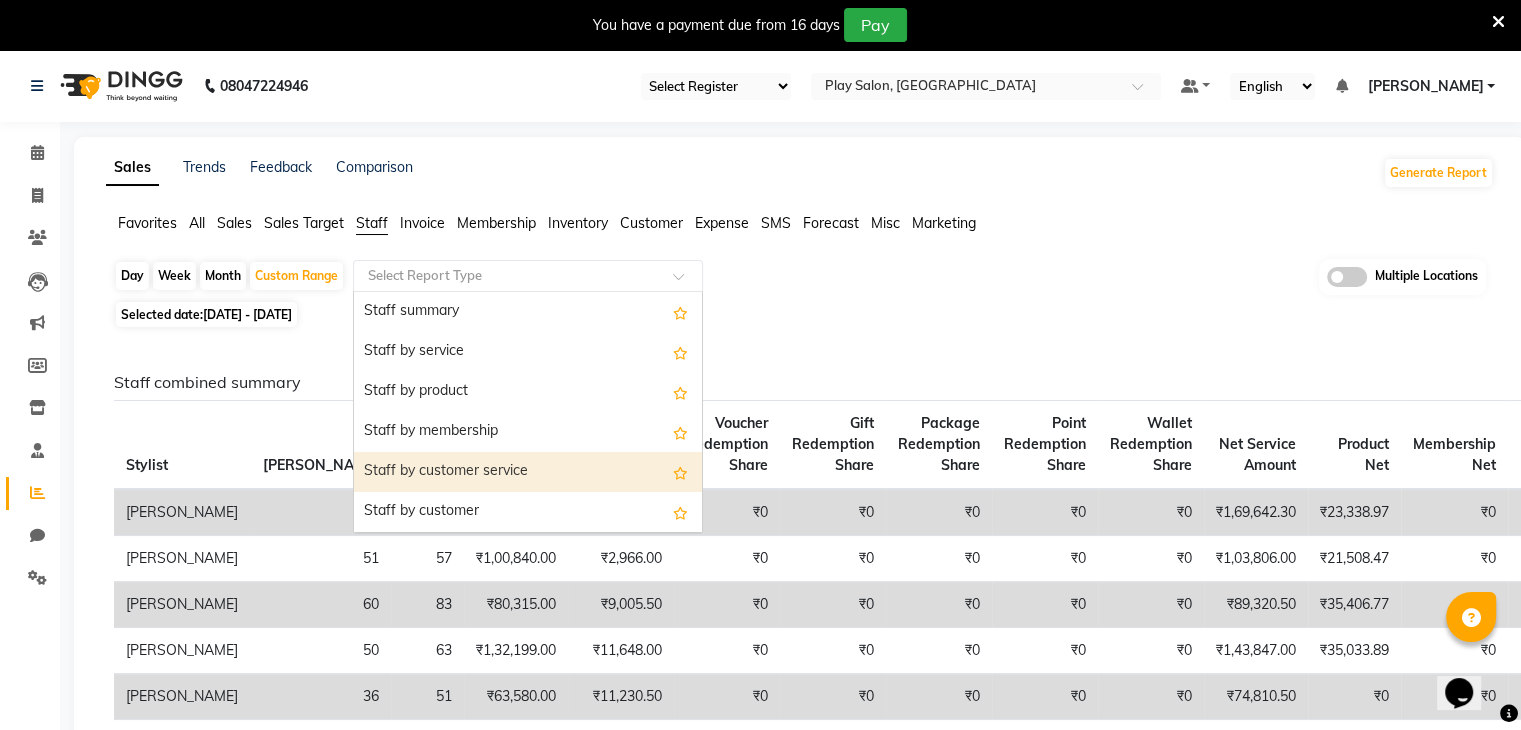 click on "Staff by customer service" at bounding box center (528, 472) 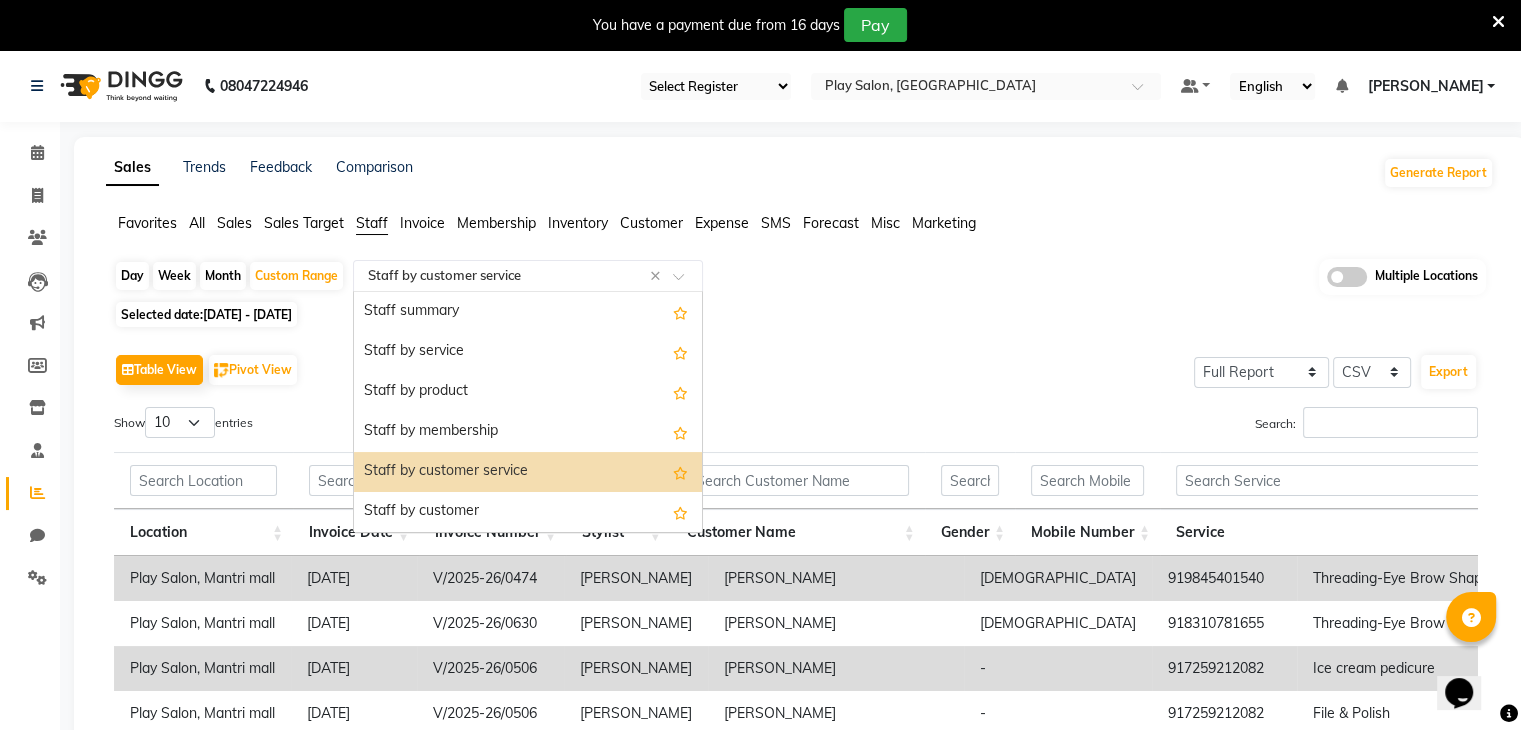 click on "Staff by customer service" at bounding box center (528, 472) 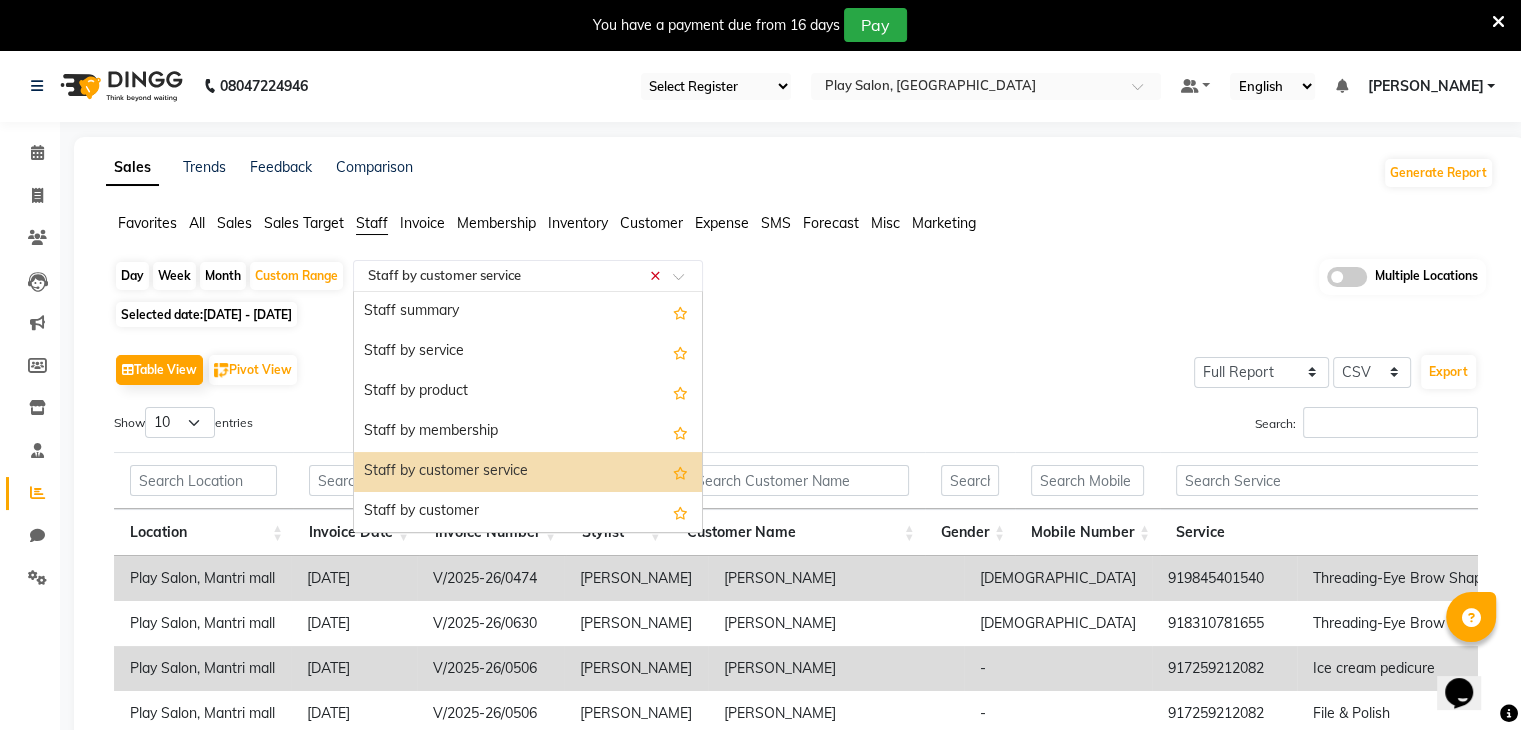 click 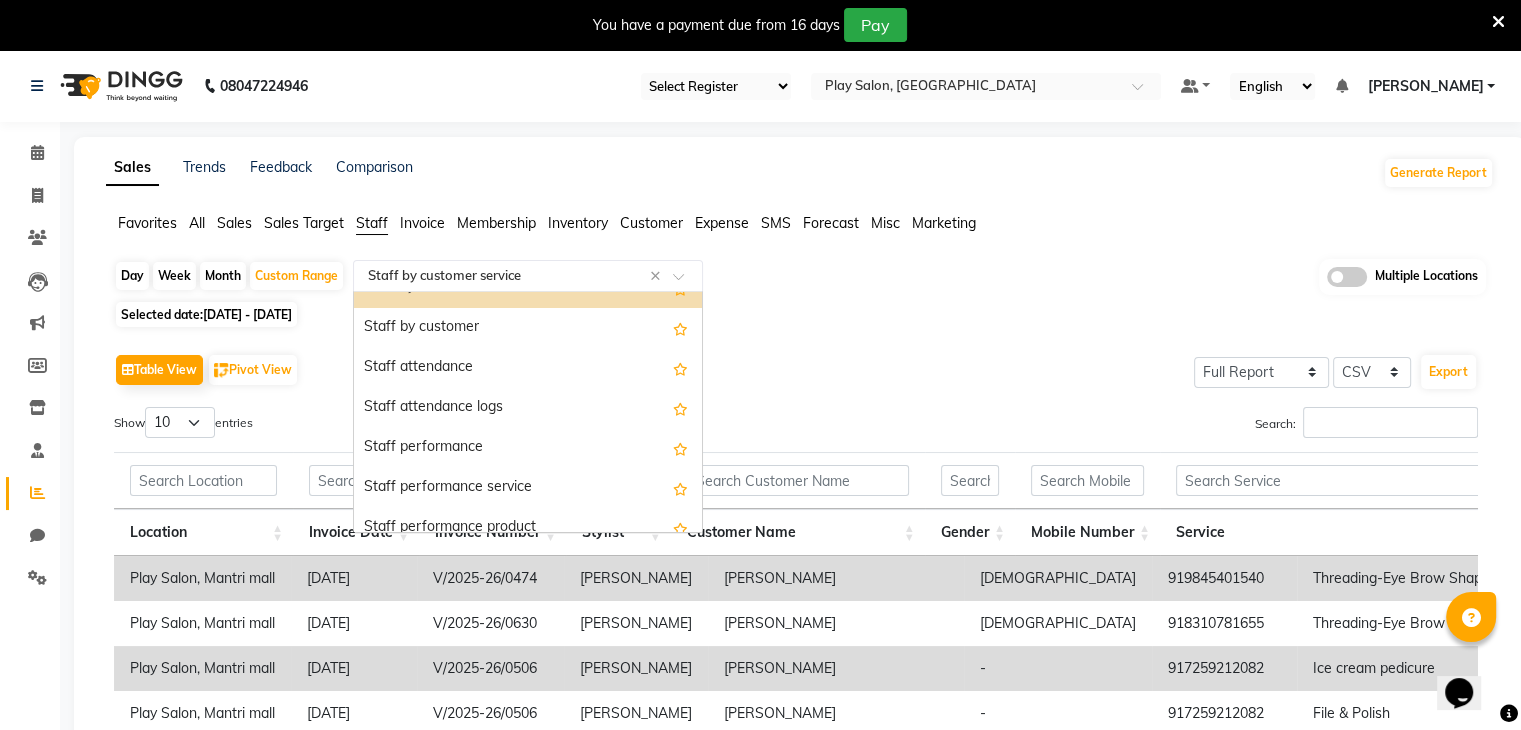 scroll, scrollTop: 193, scrollLeft: 0, axis: vertical 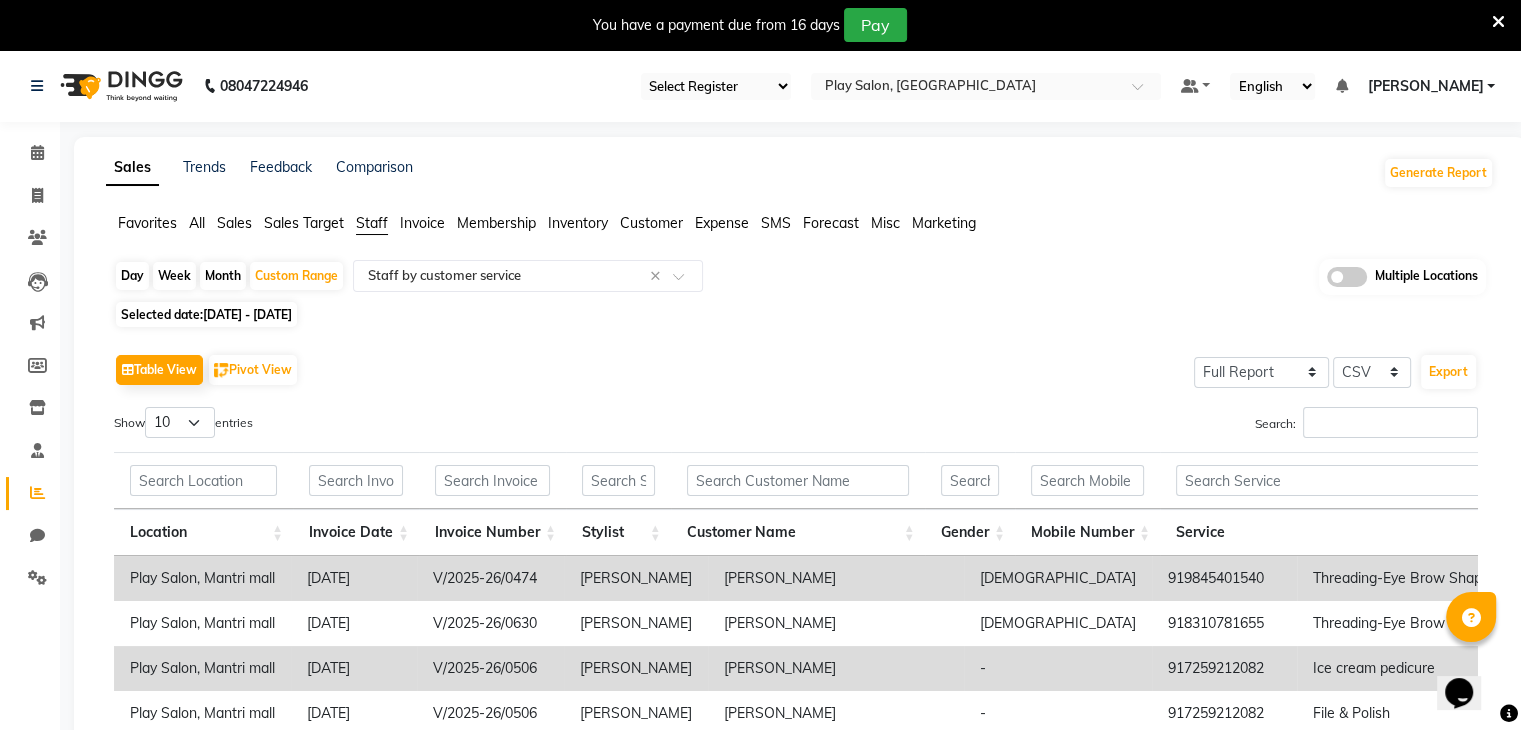 click on "Sales" 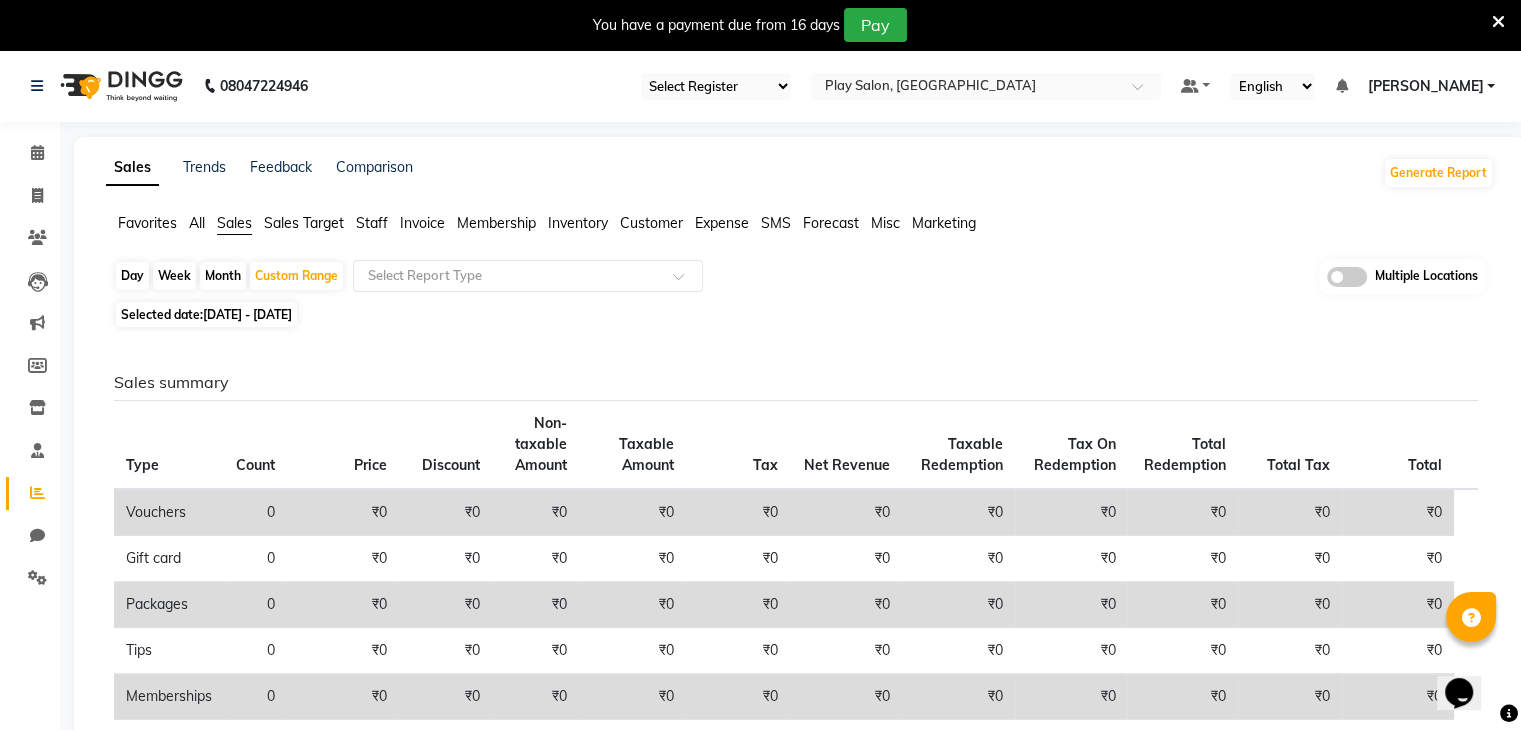 click on "Day   Week   Month   Custom Range  Select Report Type Multiple Locations" 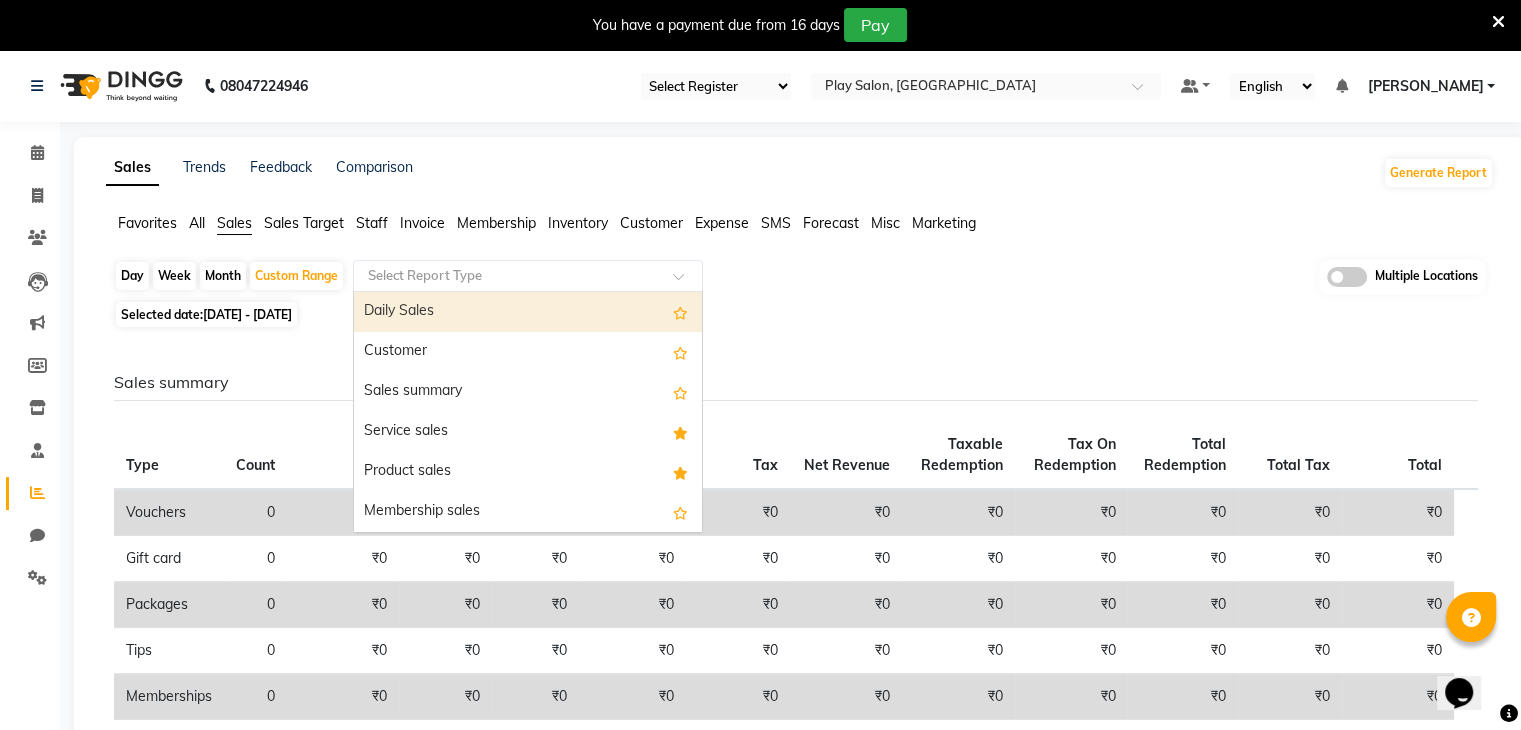 click 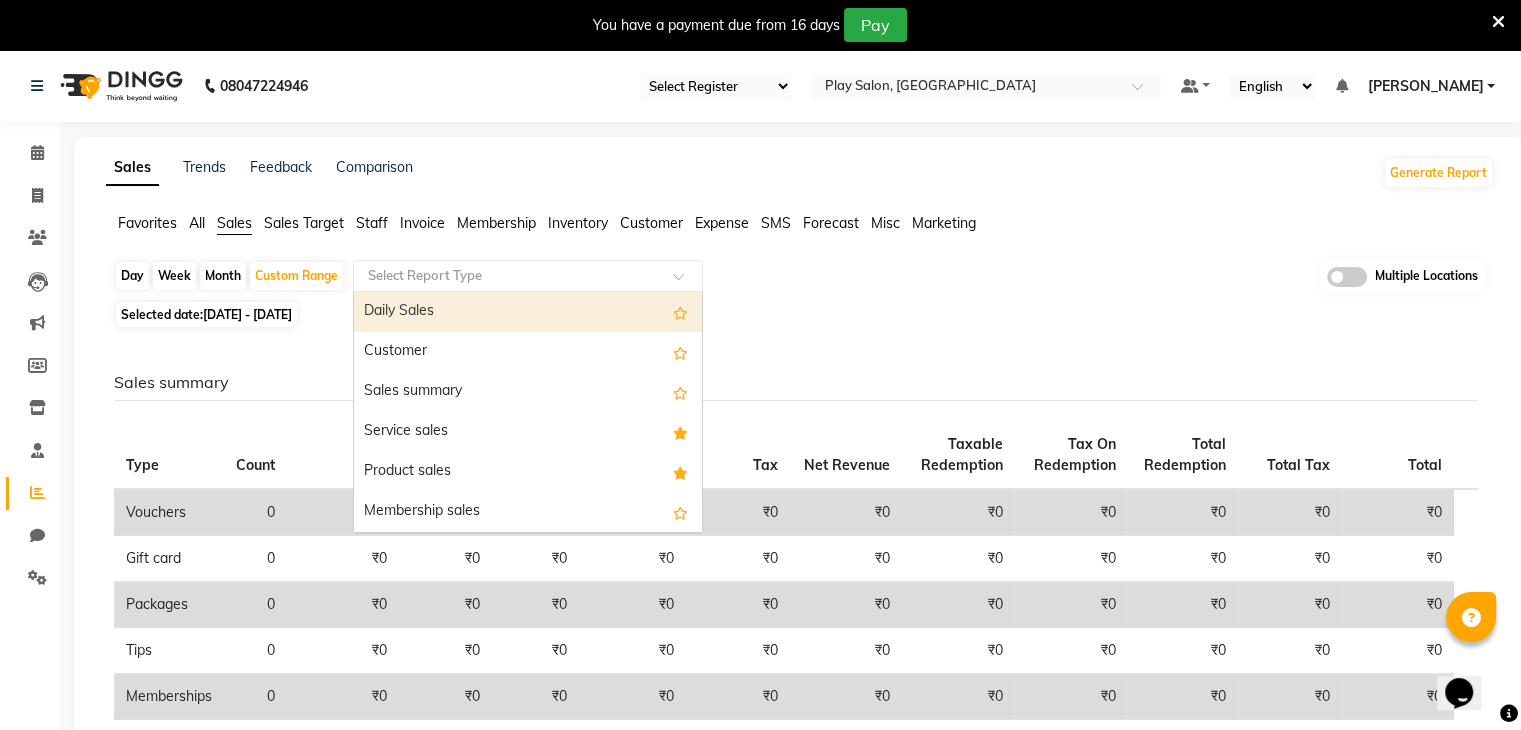 click on "Daily Sales" at bounding box center [528, 312] 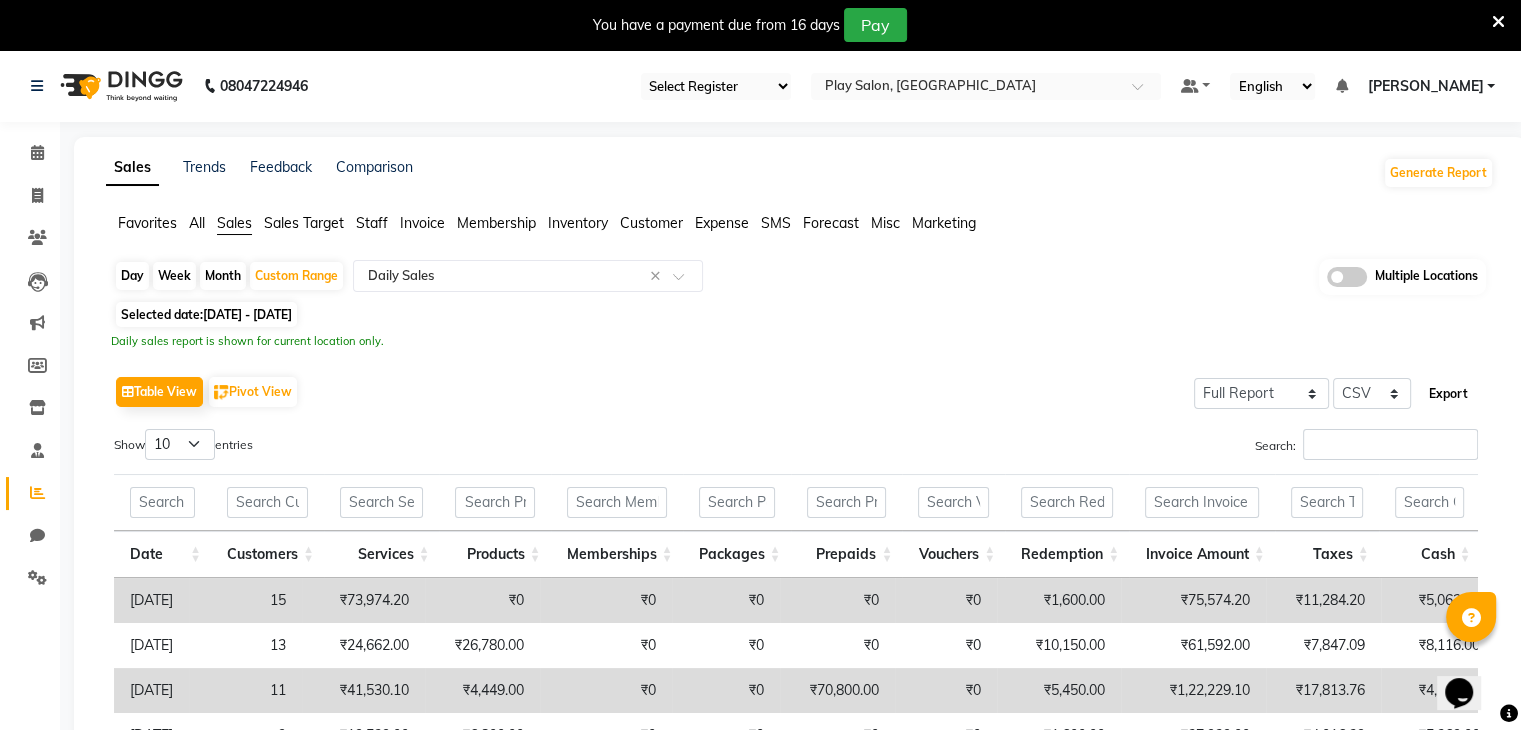 click on "Export" 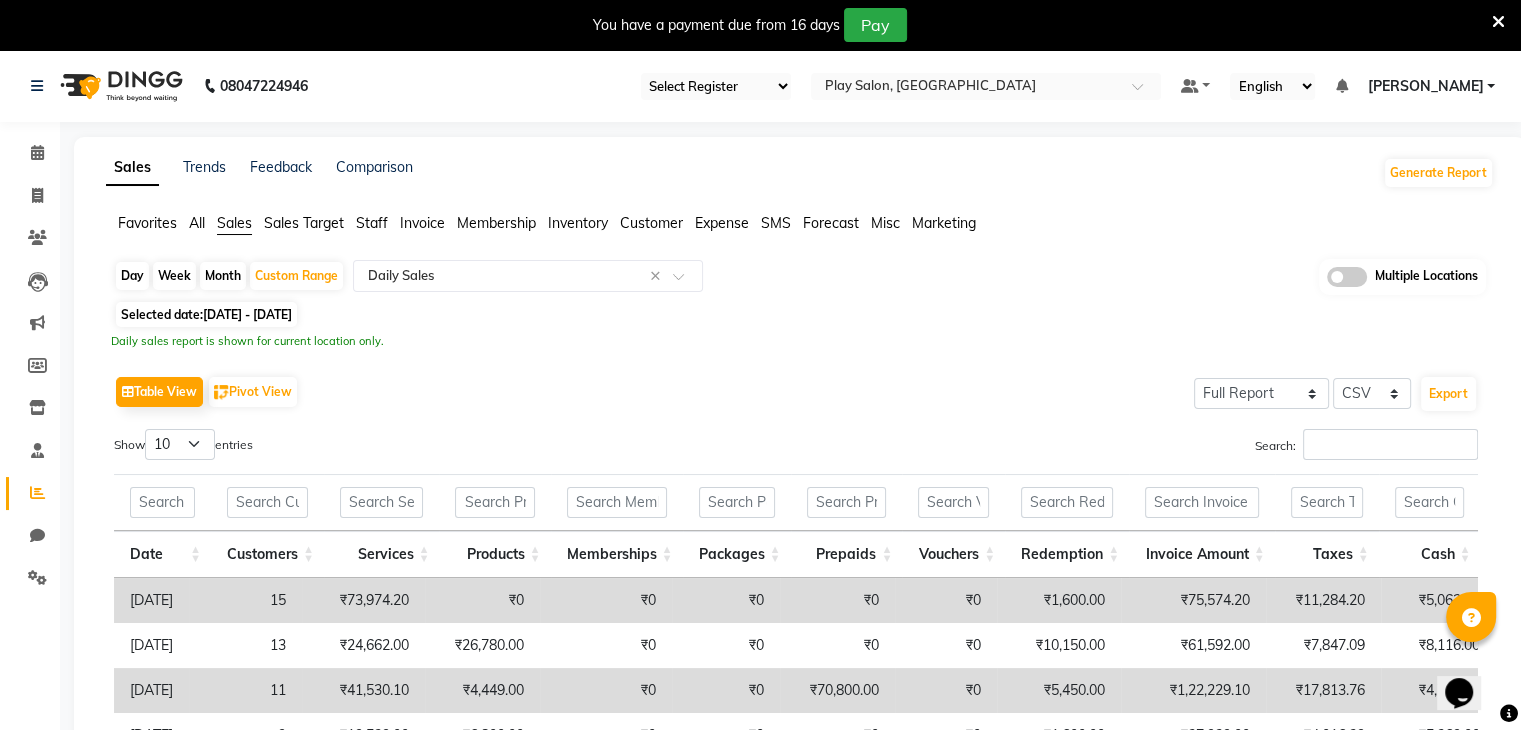 click on "Selected date:  [DATE] - [DATE]" 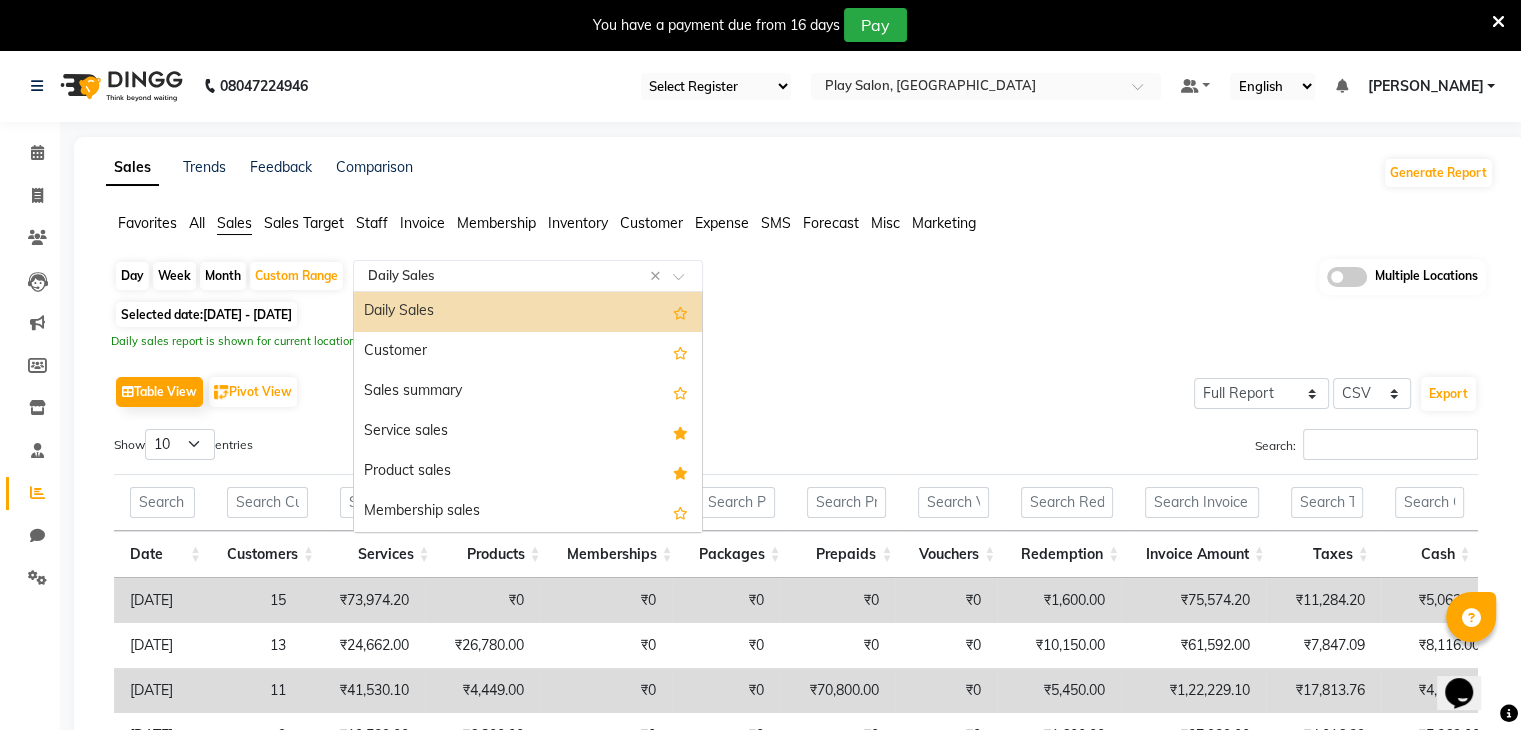 click 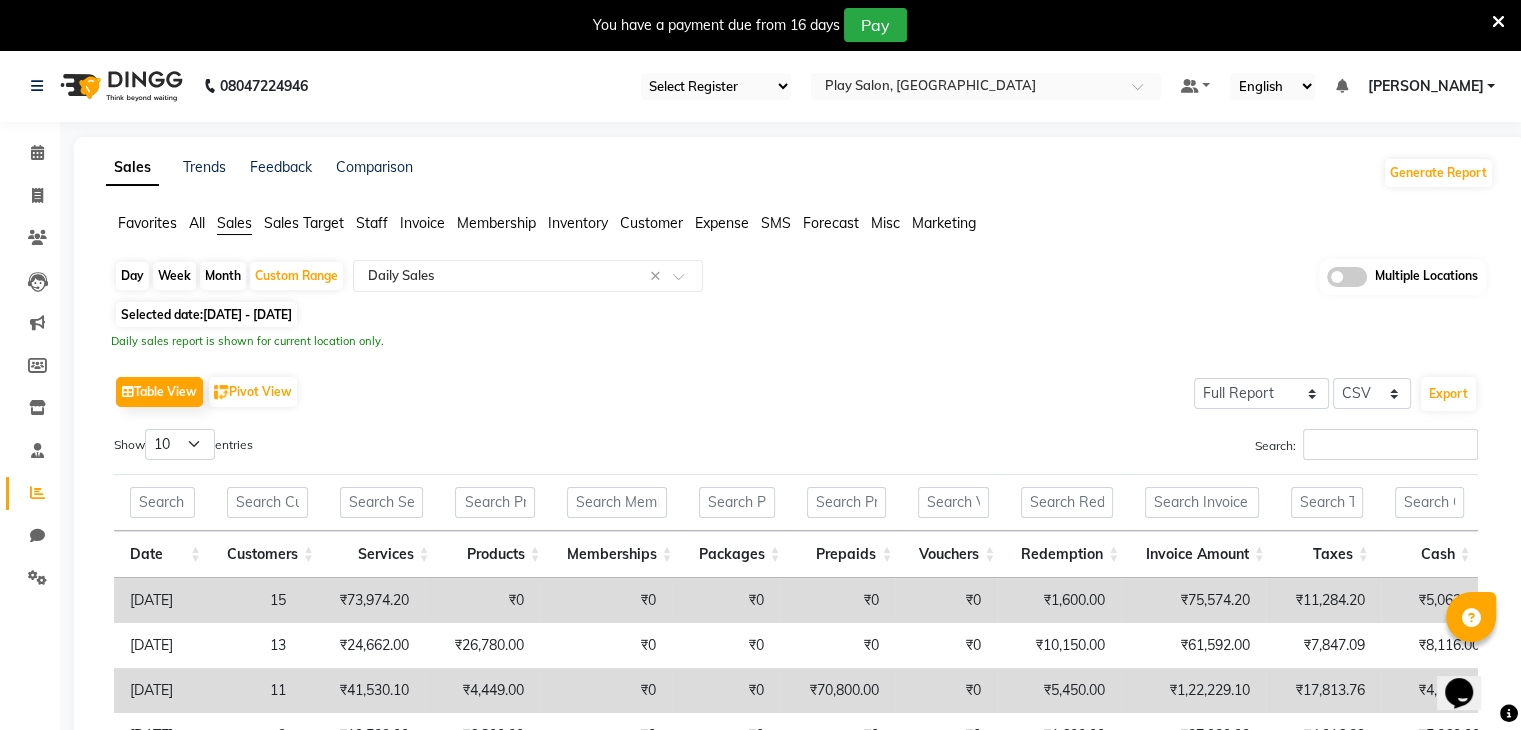 click on "Selected date:  [DATE] - [DATE]" 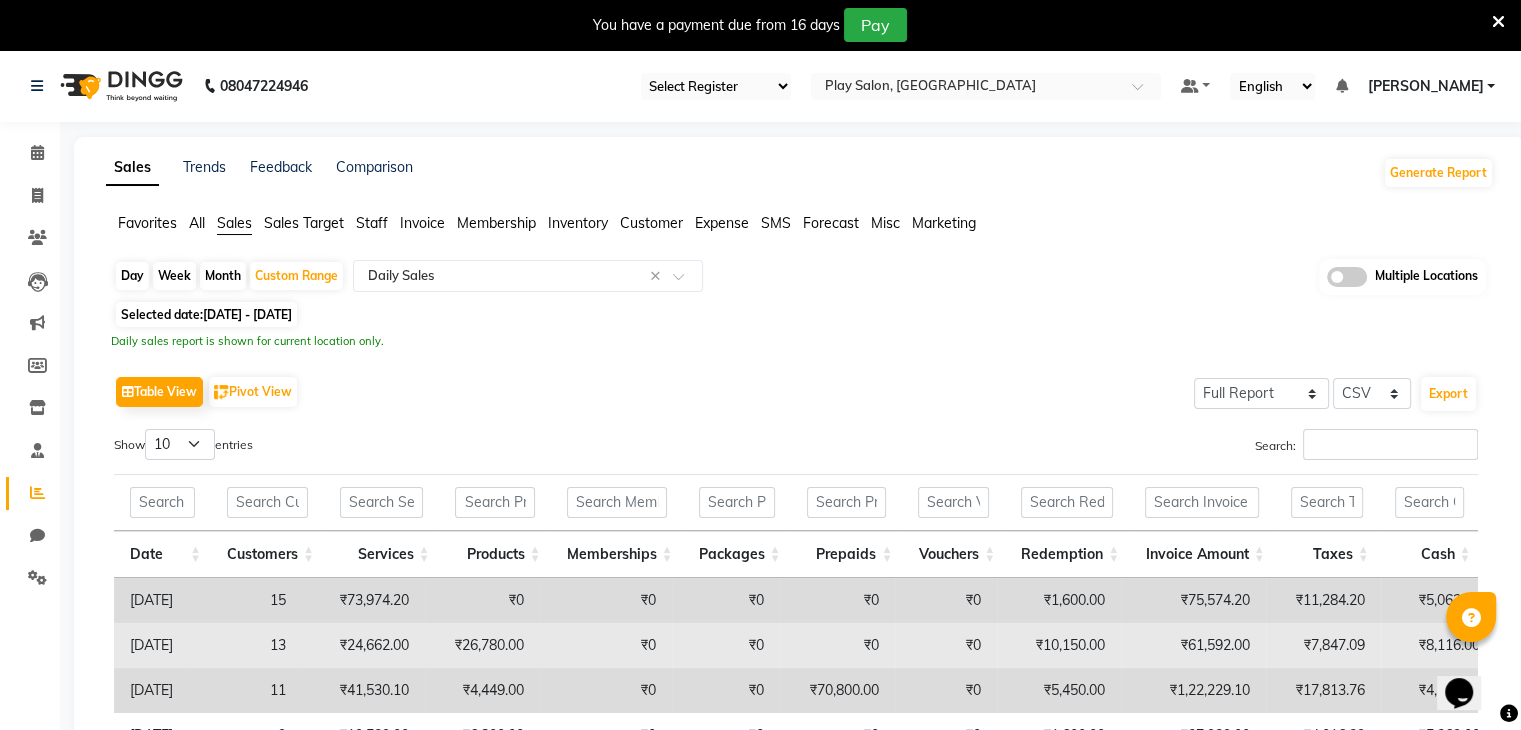 scroll, scrollTop: 0, scrollLeft: 76, axis: horizontal 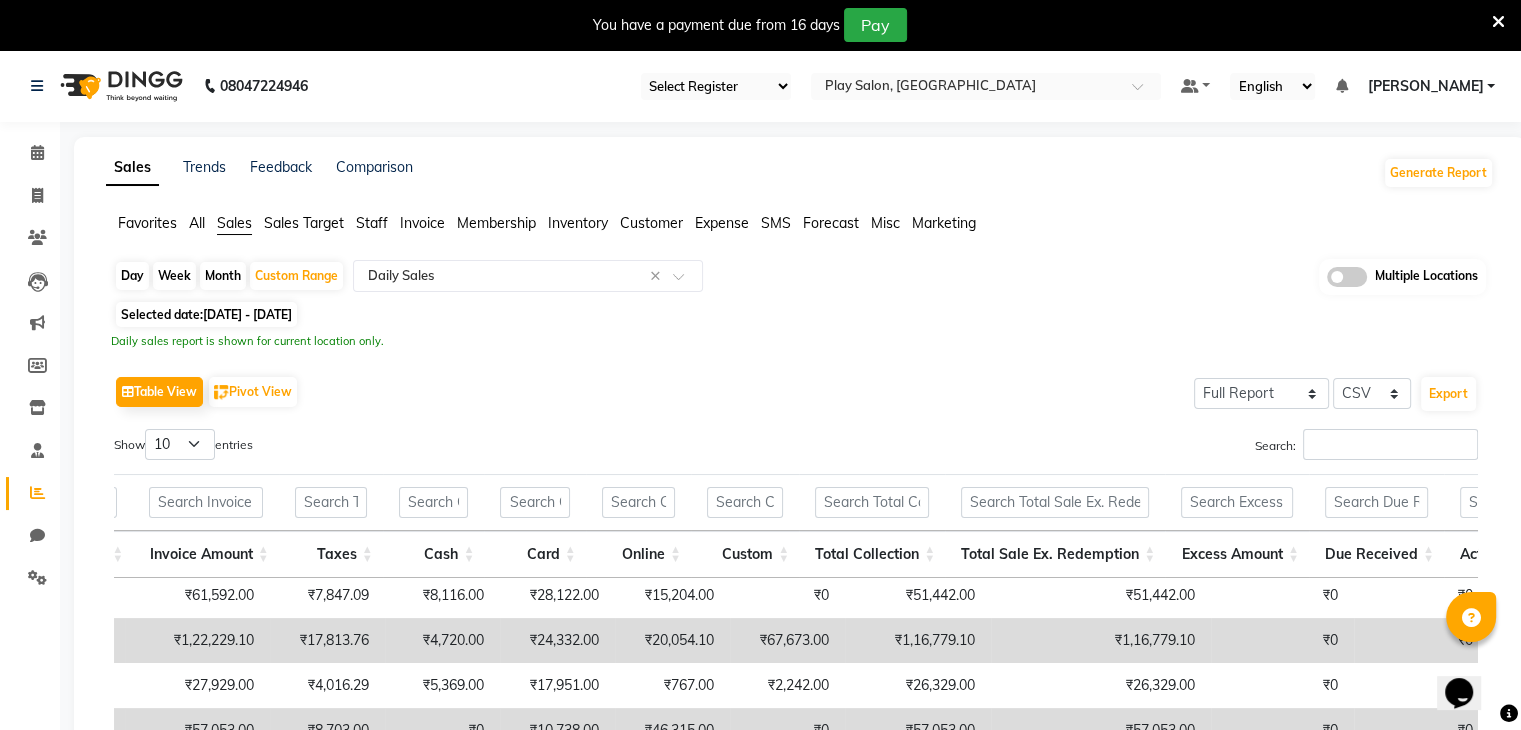 click on "All" 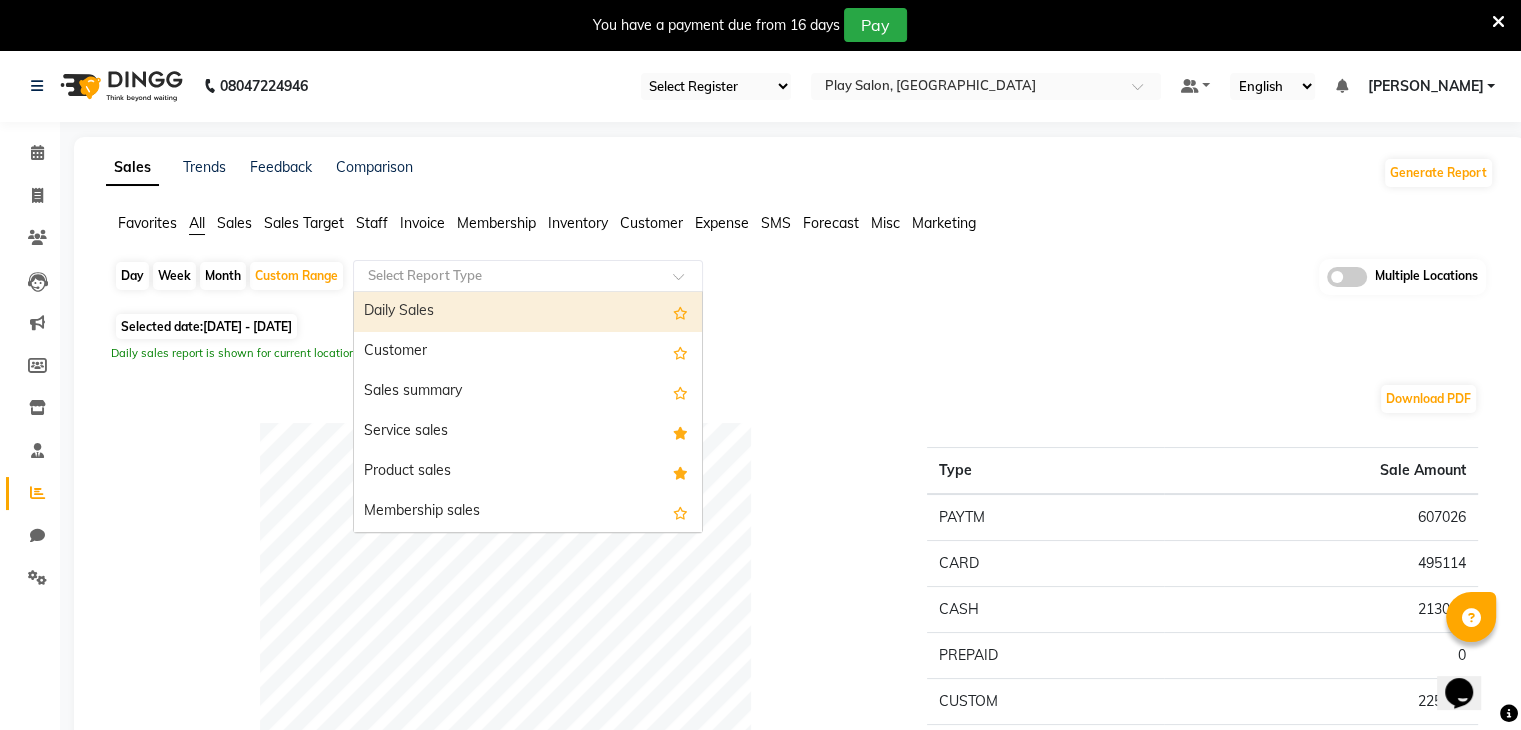 click 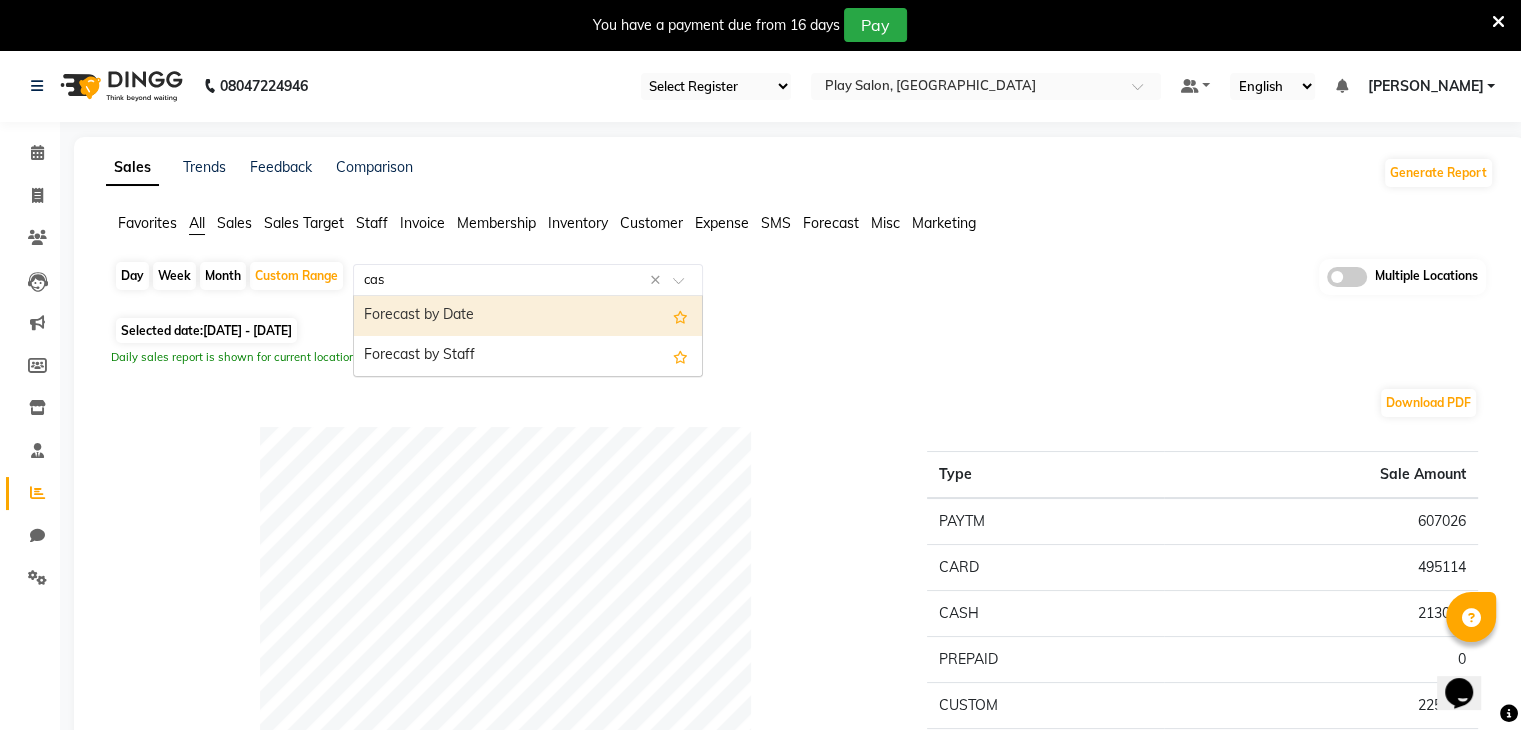 type on "cash" 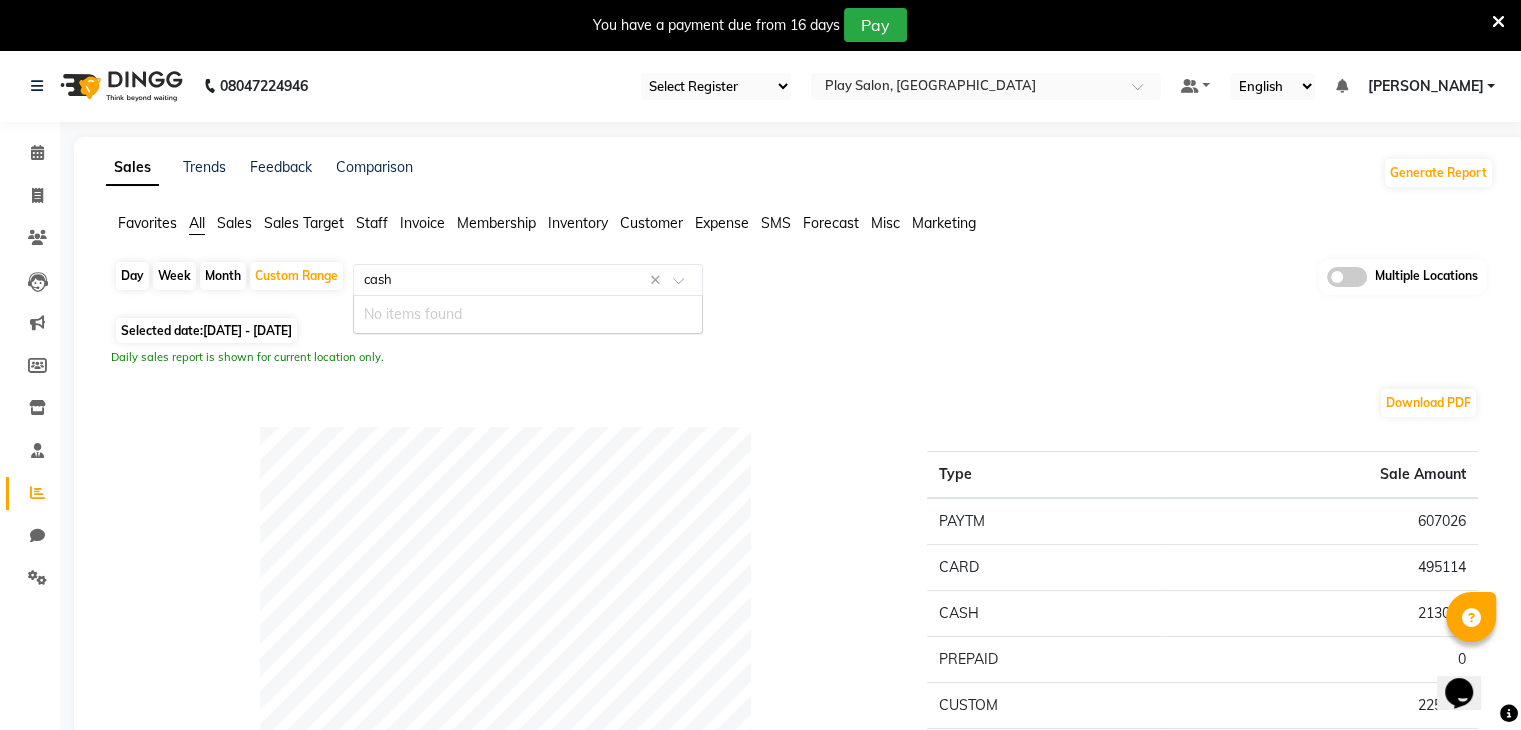 type 